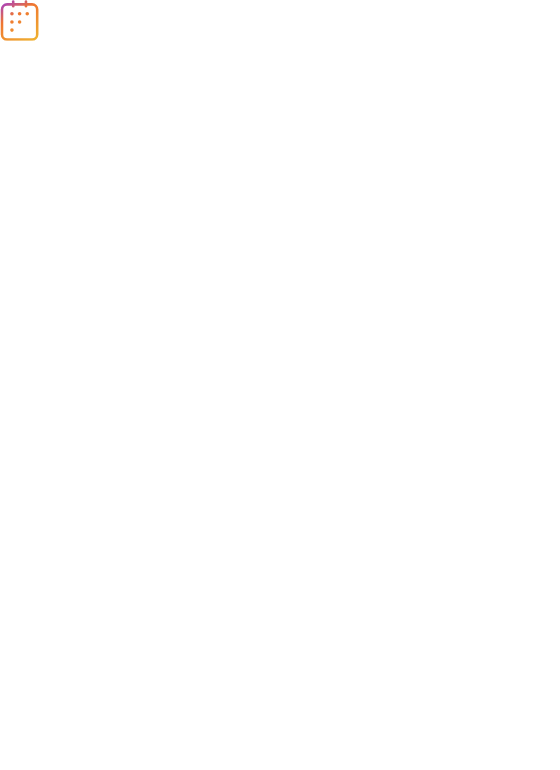 scroll, scrollTop: 0, scrollLeft: 0, axis: both 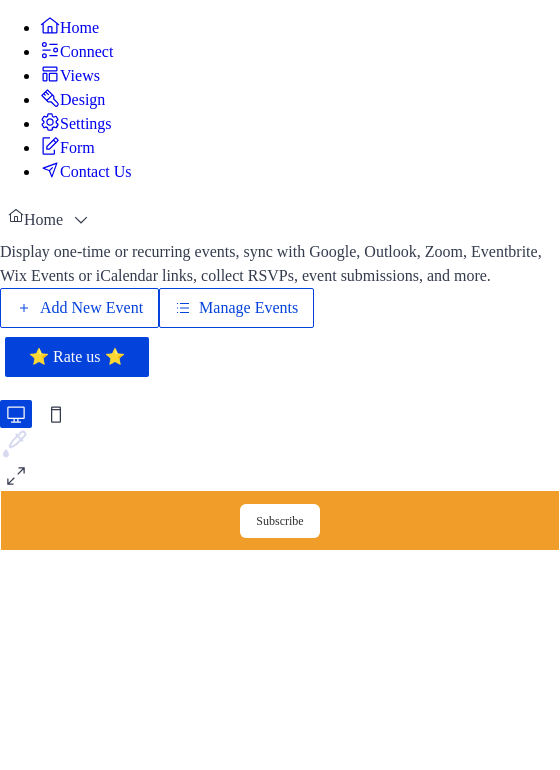click on "Add New Event" at bounding box center (91, 308) 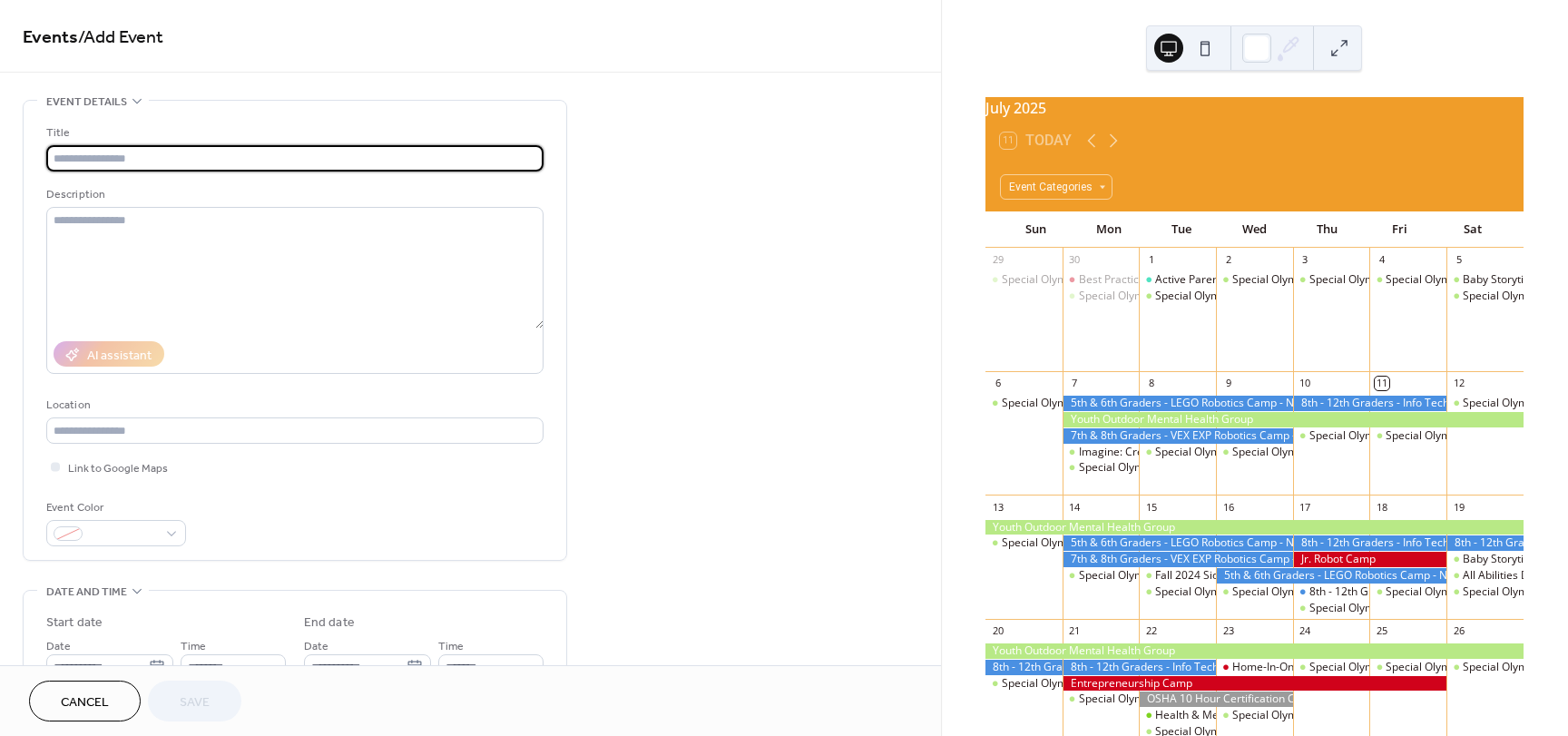 scroll, scrollTop: 0, scrollLeft: 0, axis: both 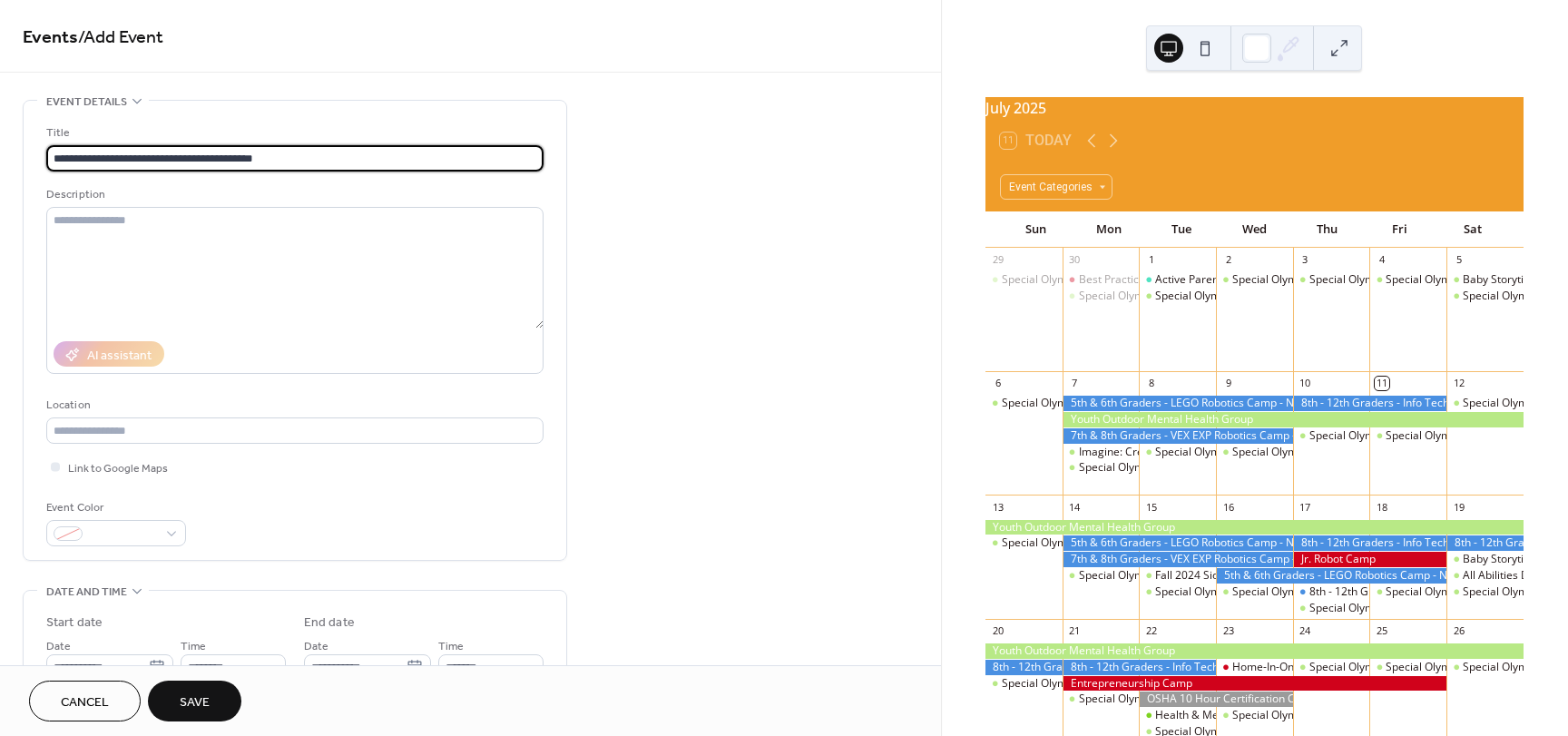 click on "**********" at bounding box center (295, 158) 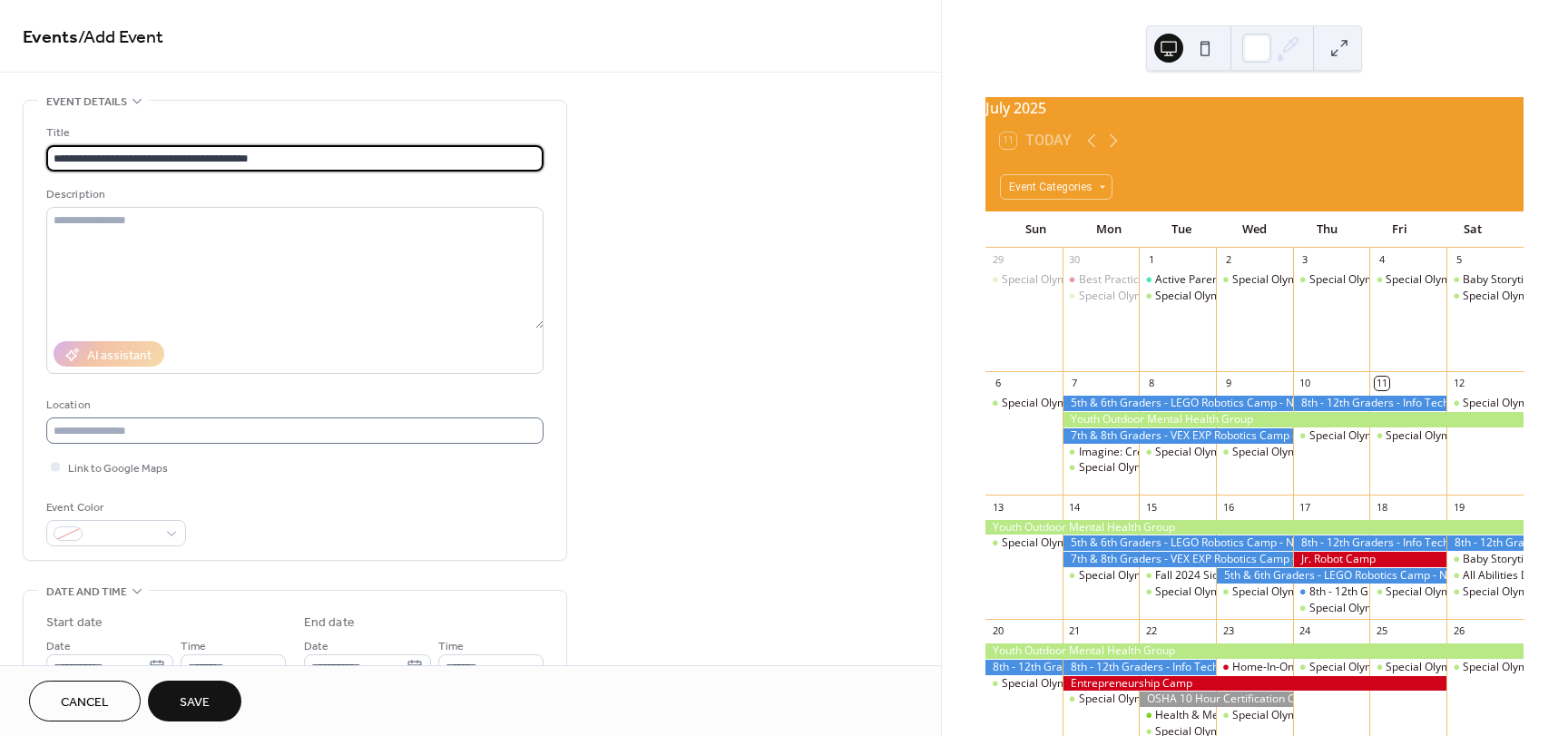 type on "**********" 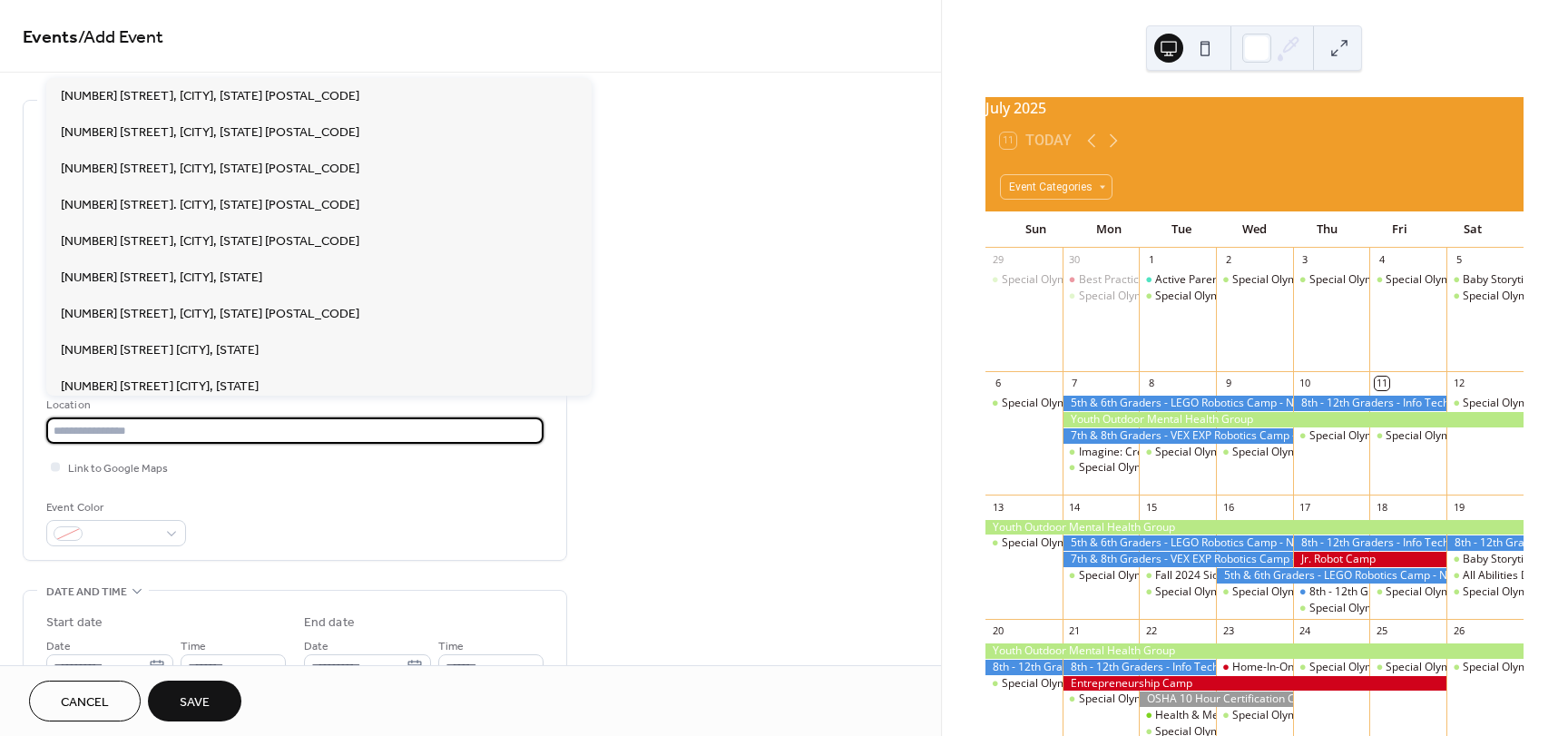 click at bounding box center [295, 430] 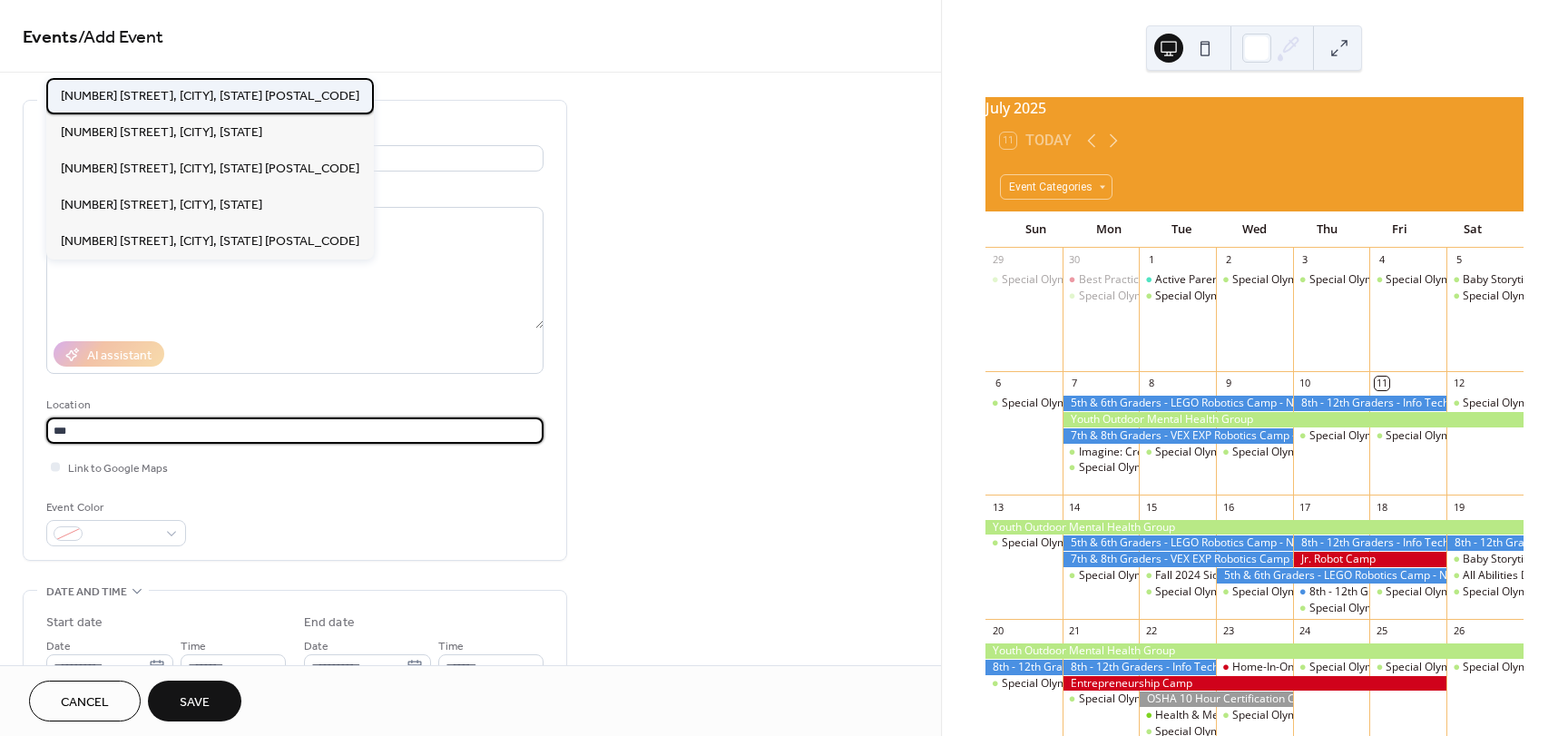 click on "401 9th St, Sioux City, IA 51101" at bounding box center [210, 96] 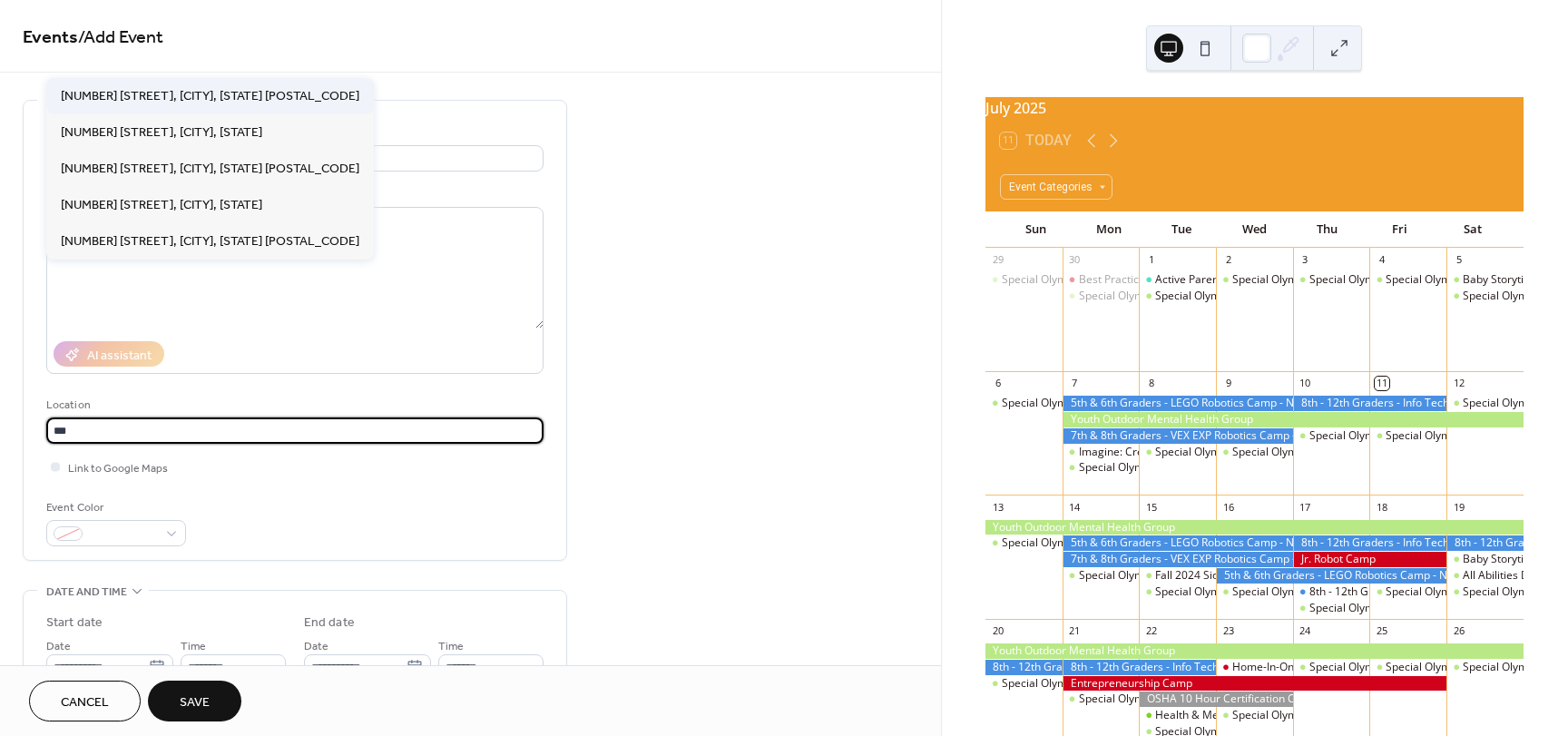 type on "**********" 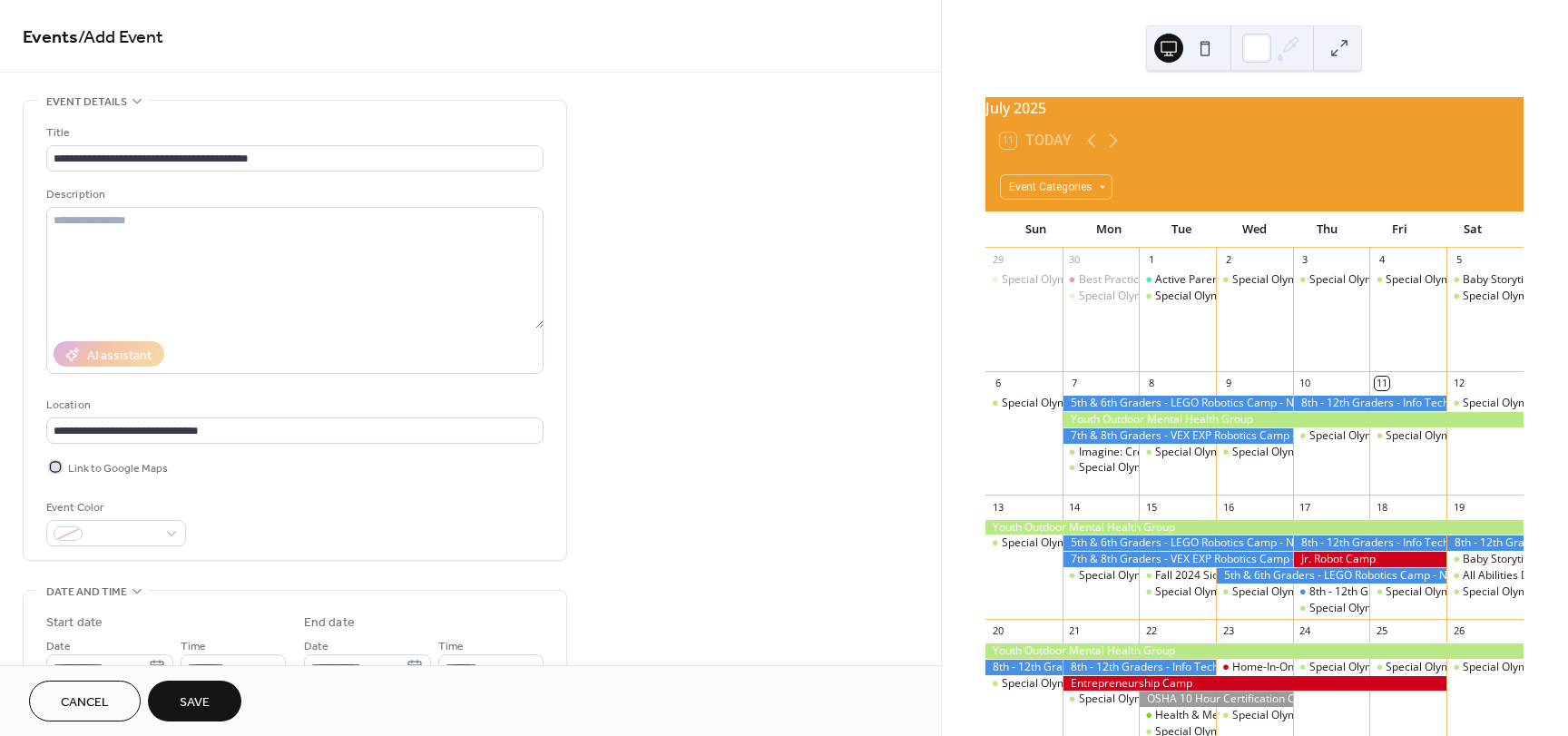 click at bounding box center [55, 466] 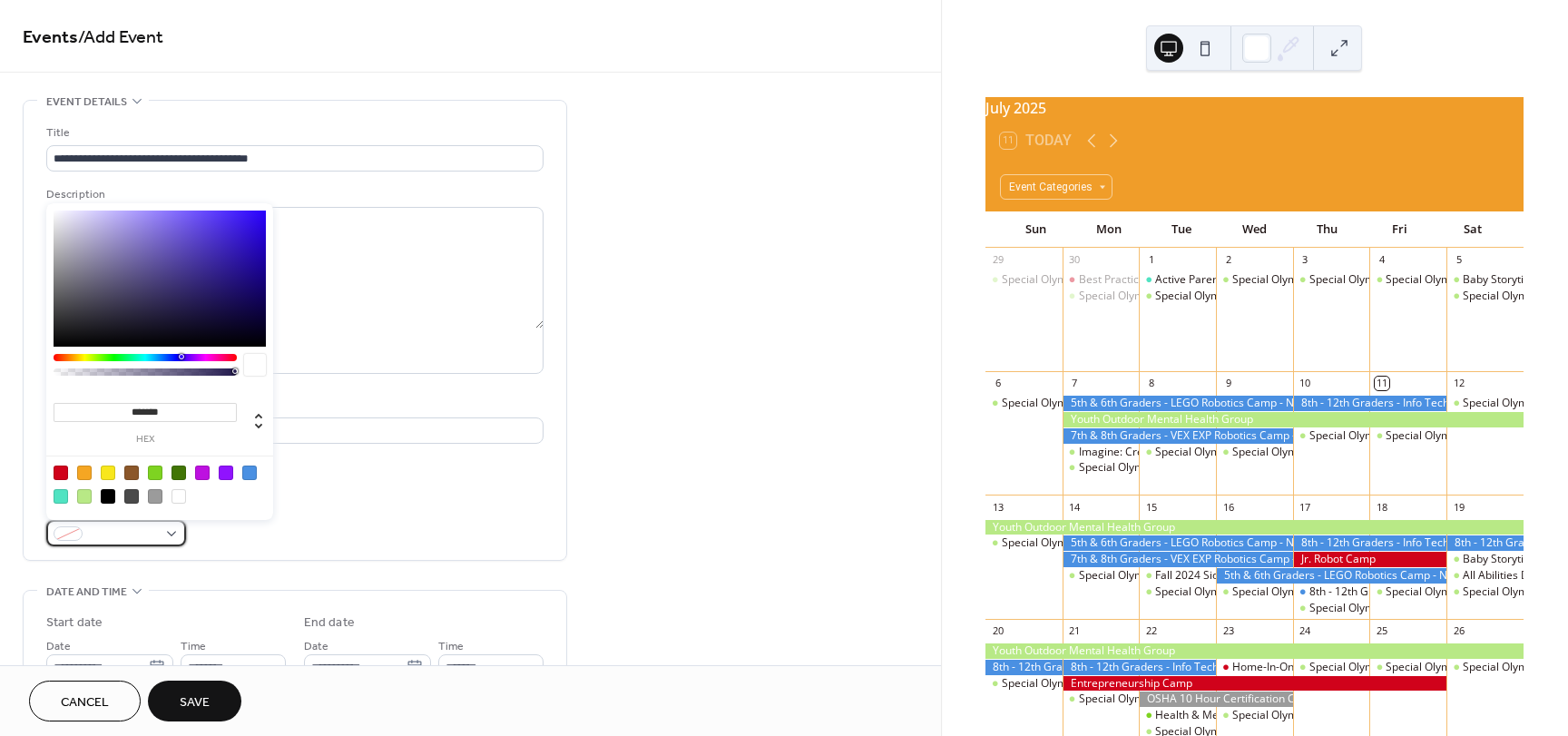 click at bounding box center [123, 535] 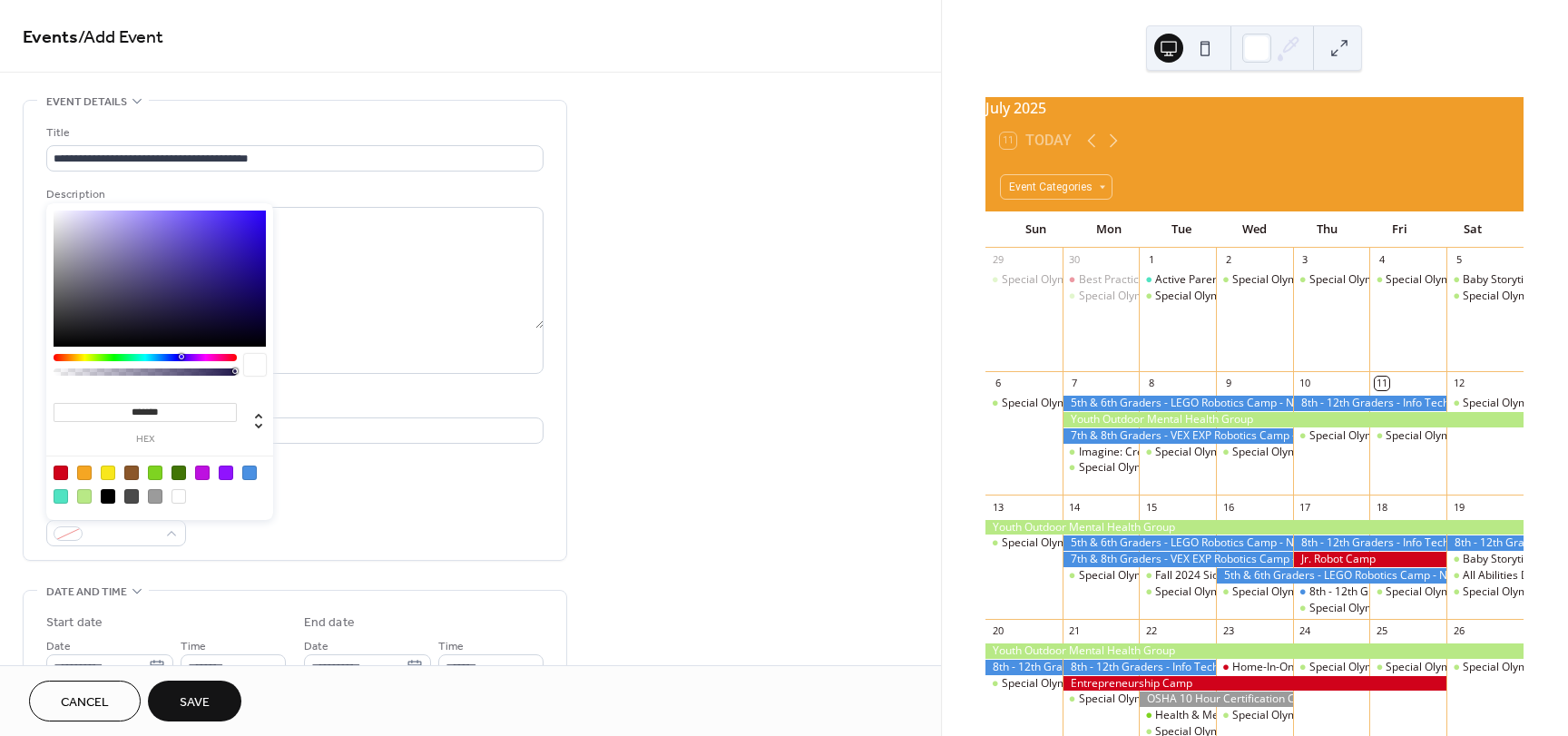 click at bounding box center [160, 484] 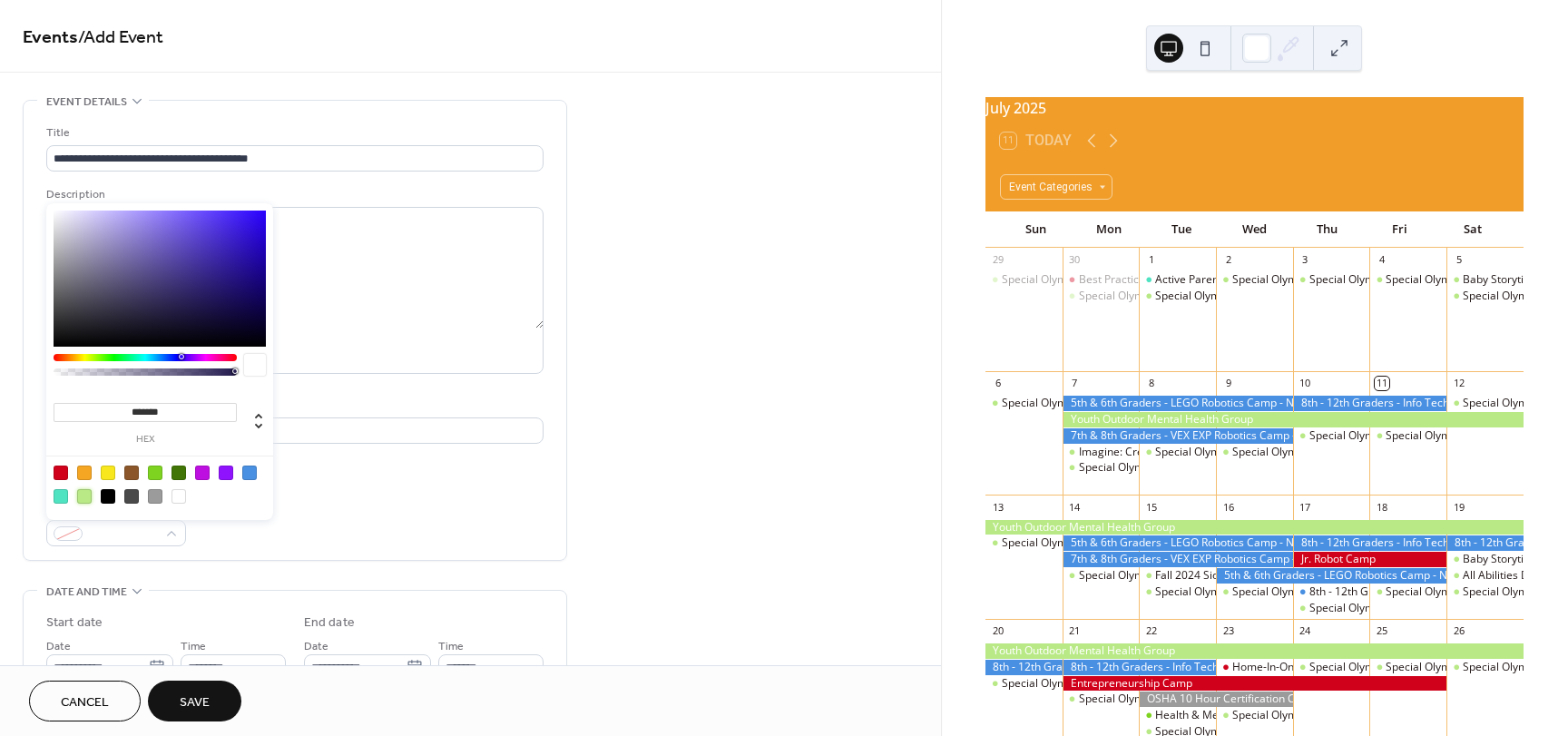 click at bounding box center (84, 496) 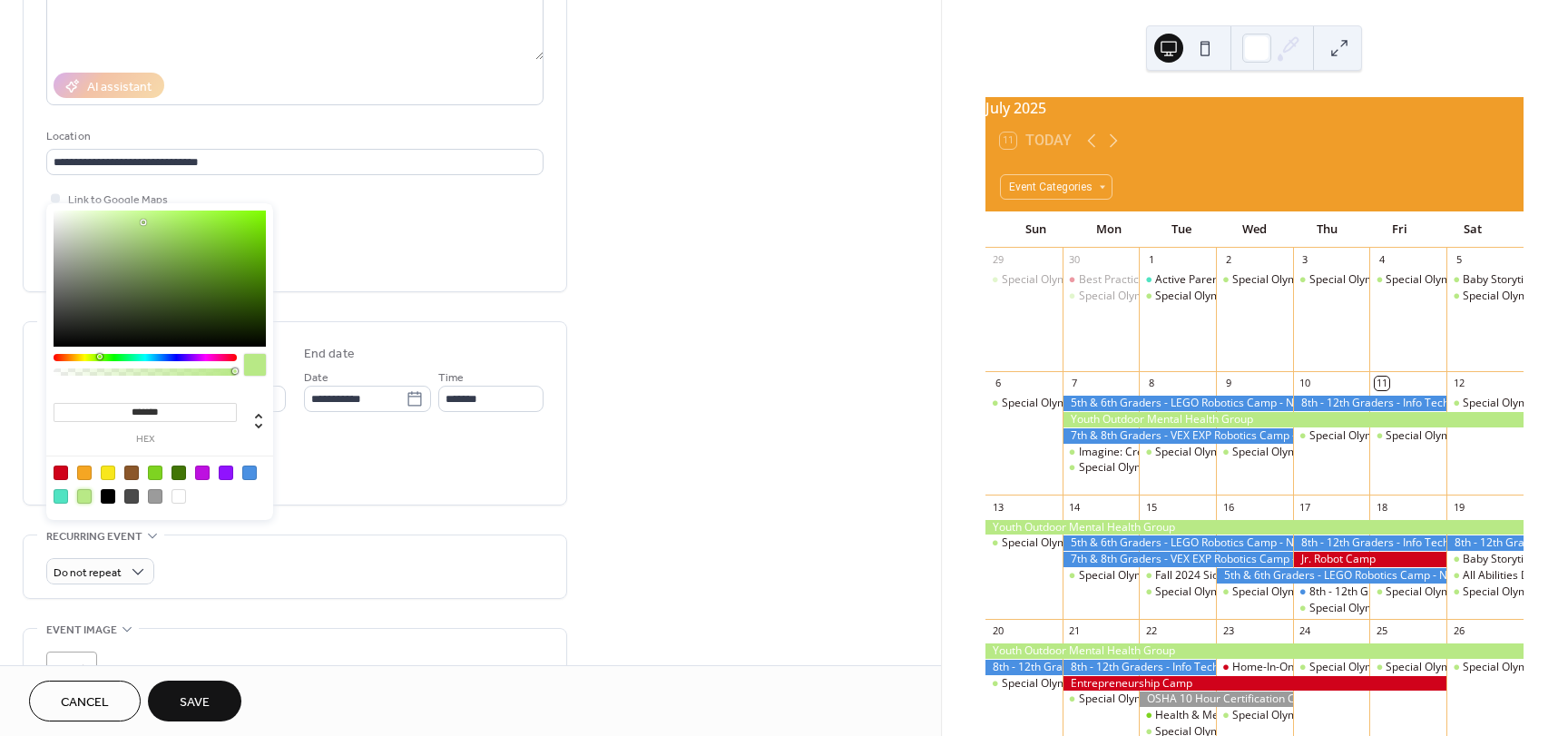 scroll, scrollTop: 272, scrollLeft: 0, axis: vertical 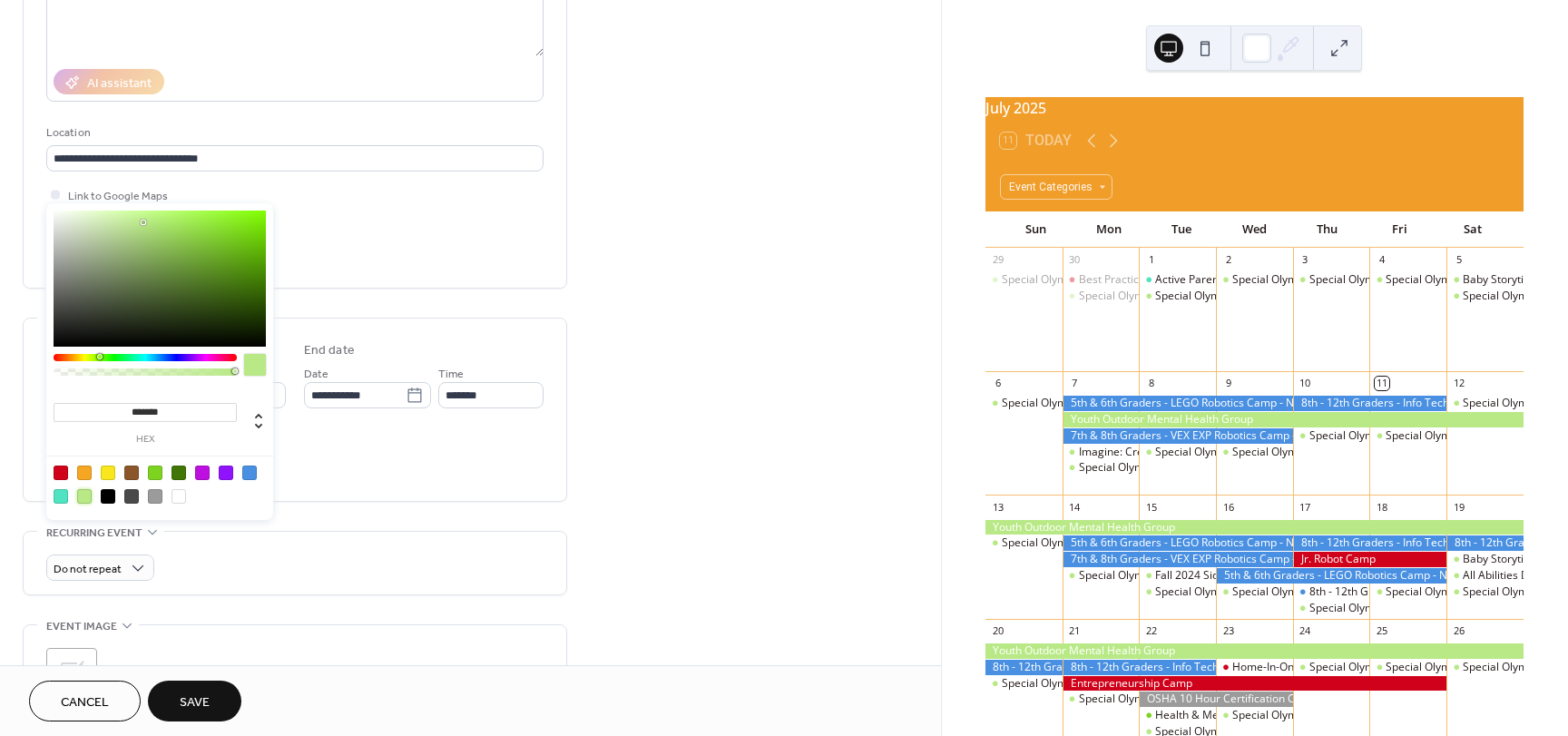 click on "Time" at bounding box center (451, 374) 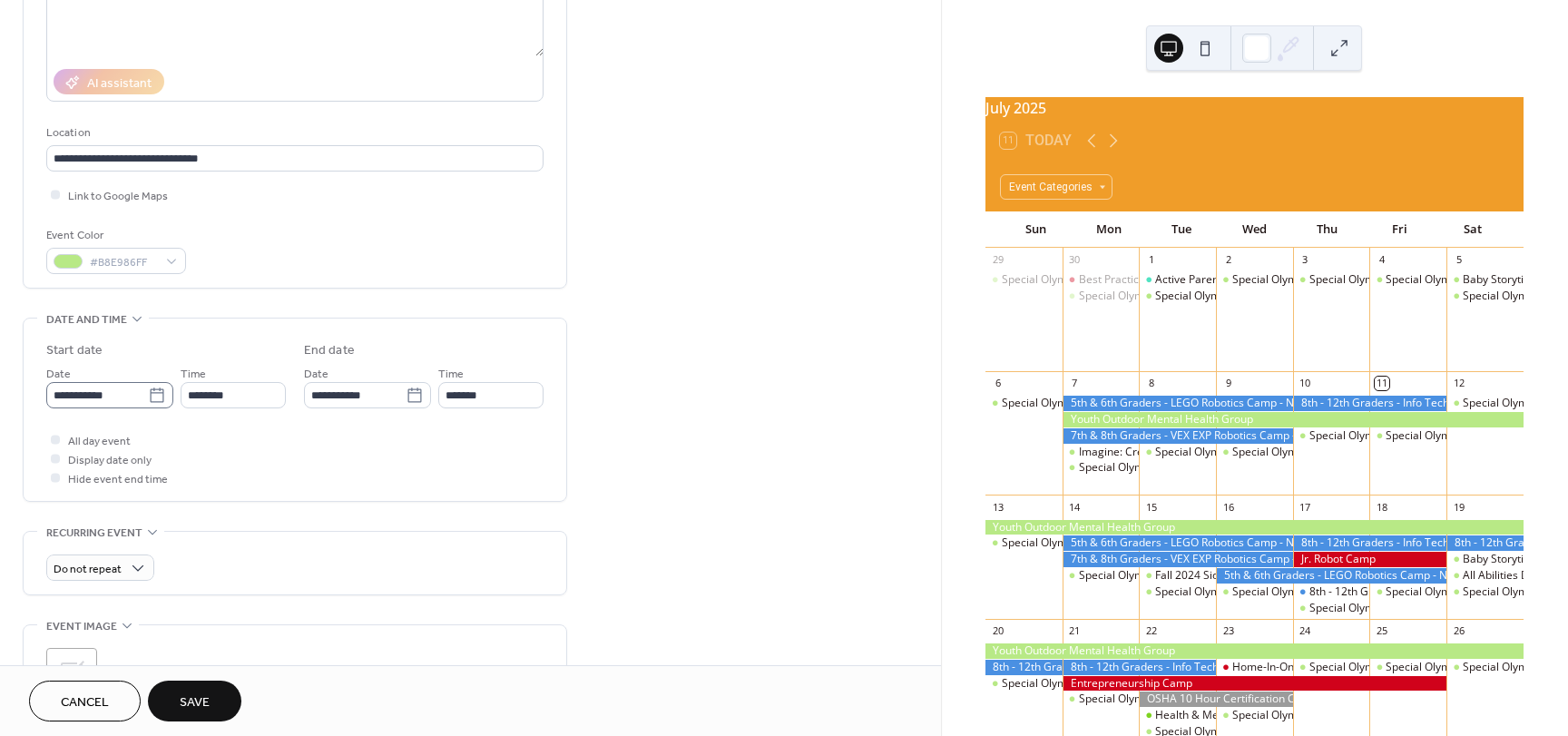 click 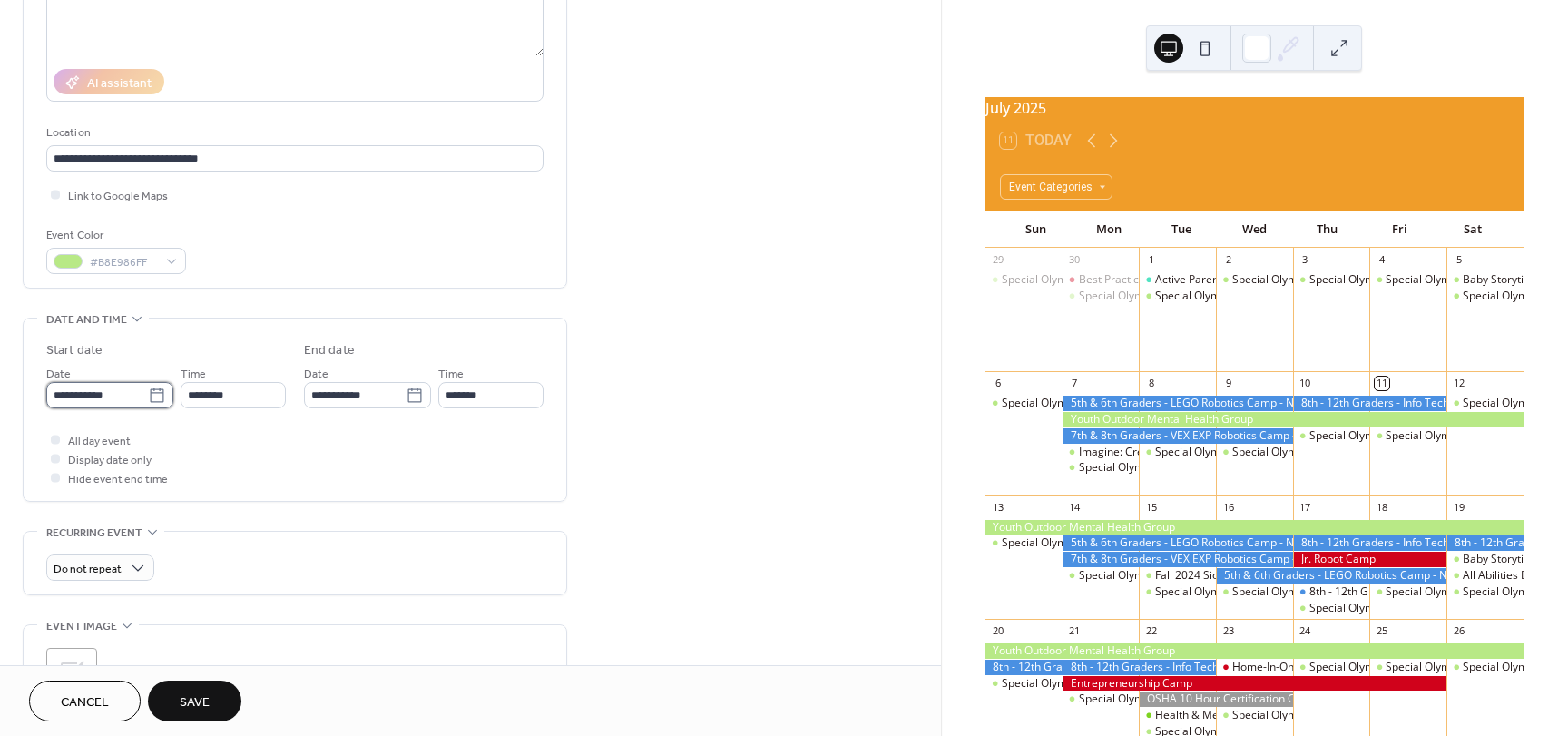 click on "**********" at bounding box center [97, 395] 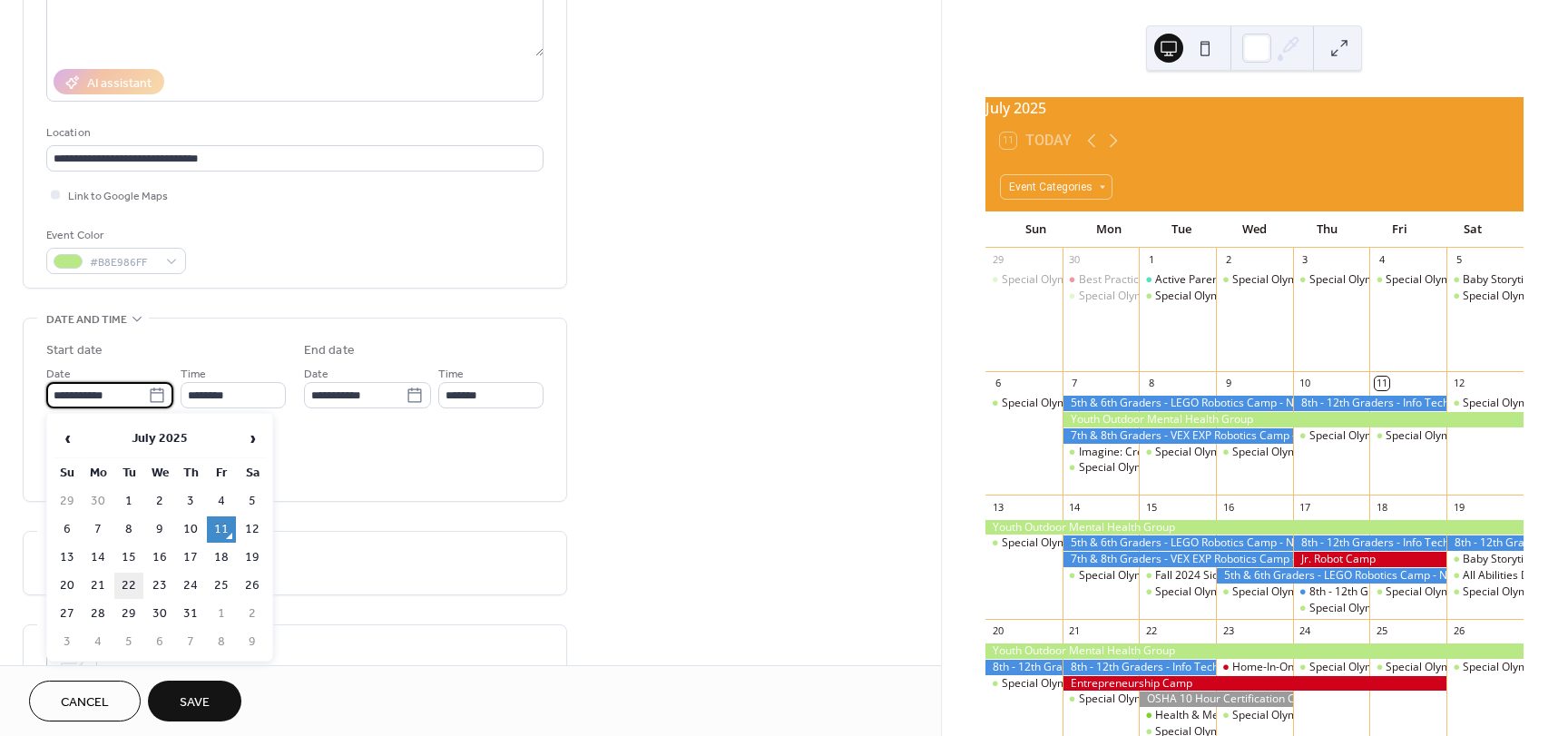 click on "22" at bounding box center [129, 585] 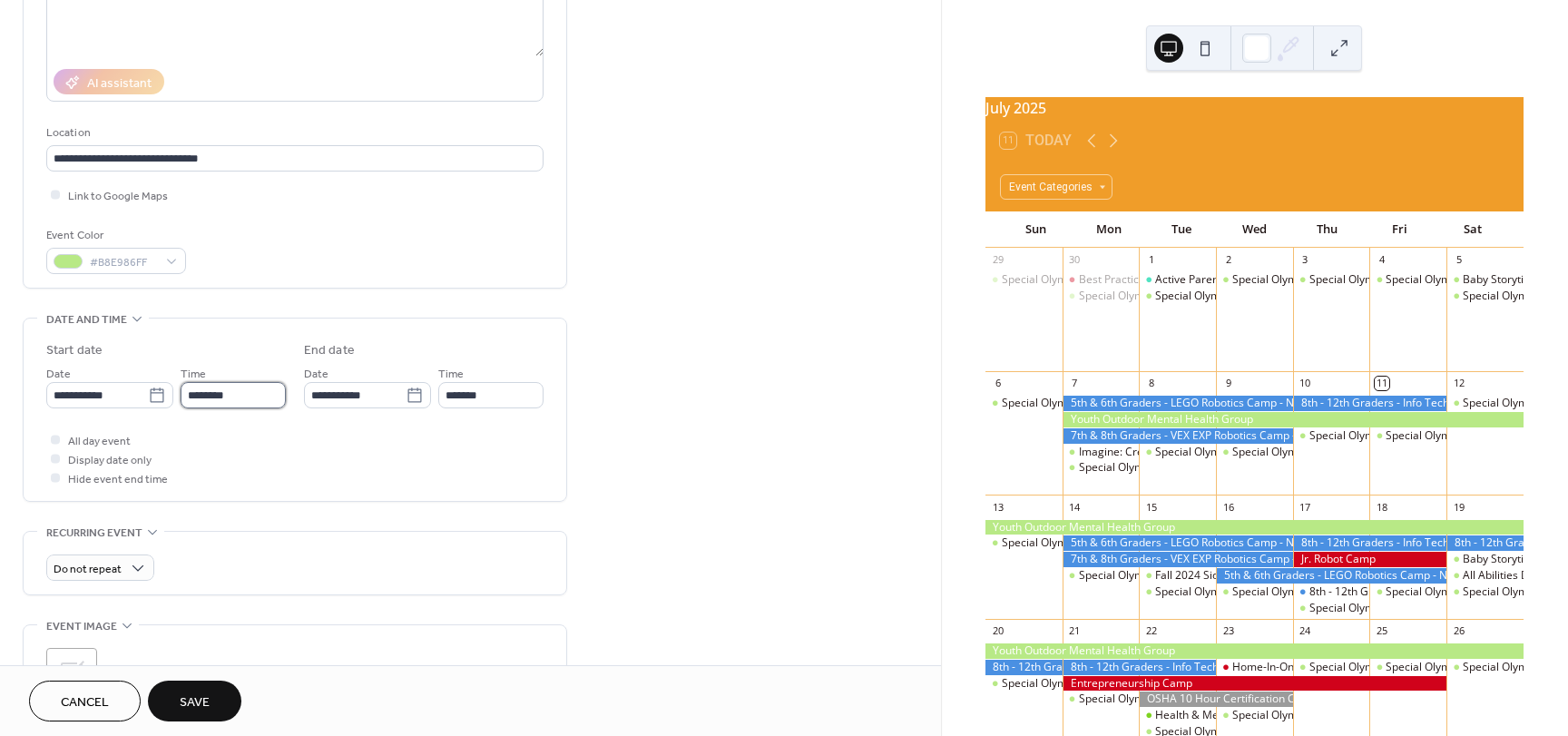 click on "********" at bounding box center [233, 395] 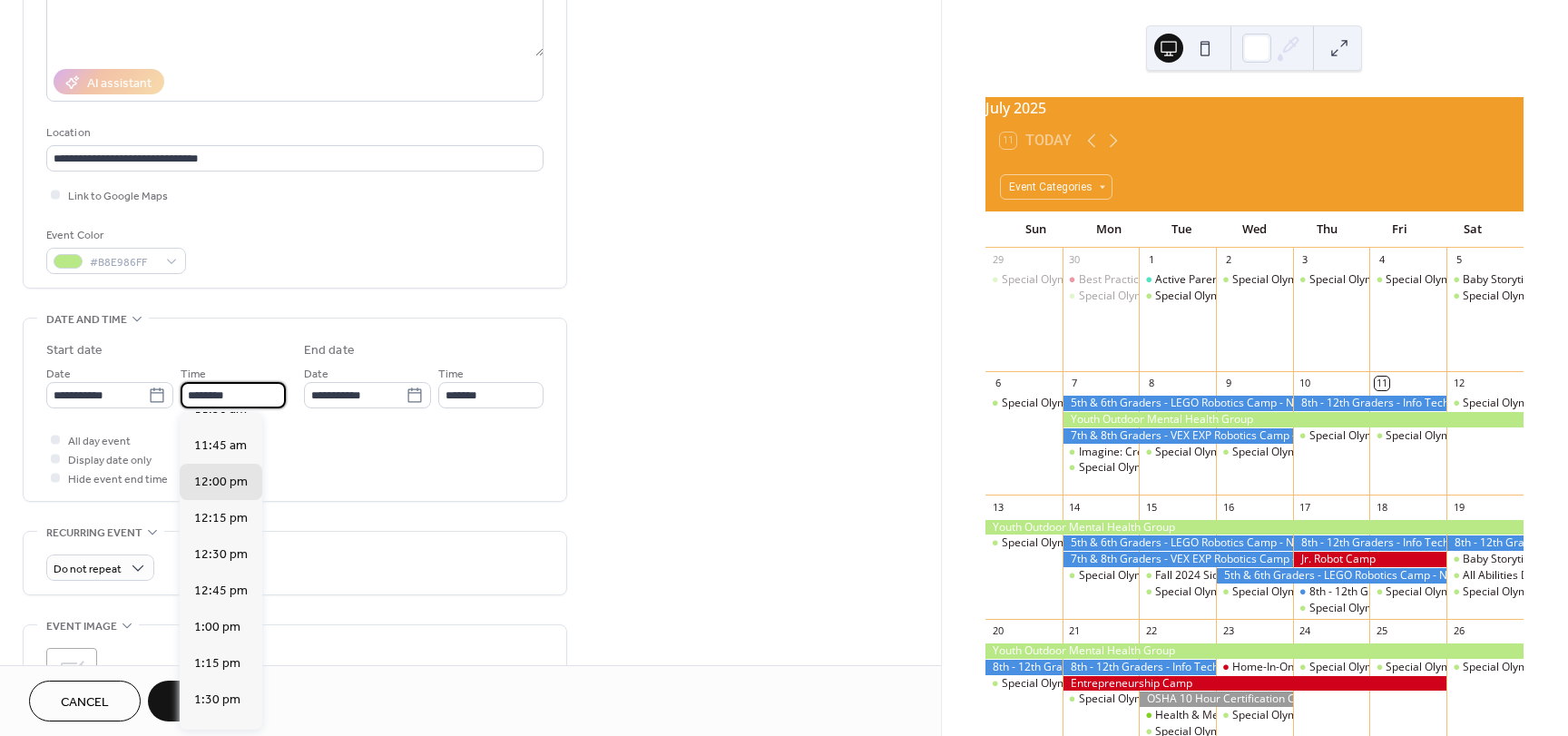 scroll, scrollTop: 1695, scrollLeft: 0, axis: vertical 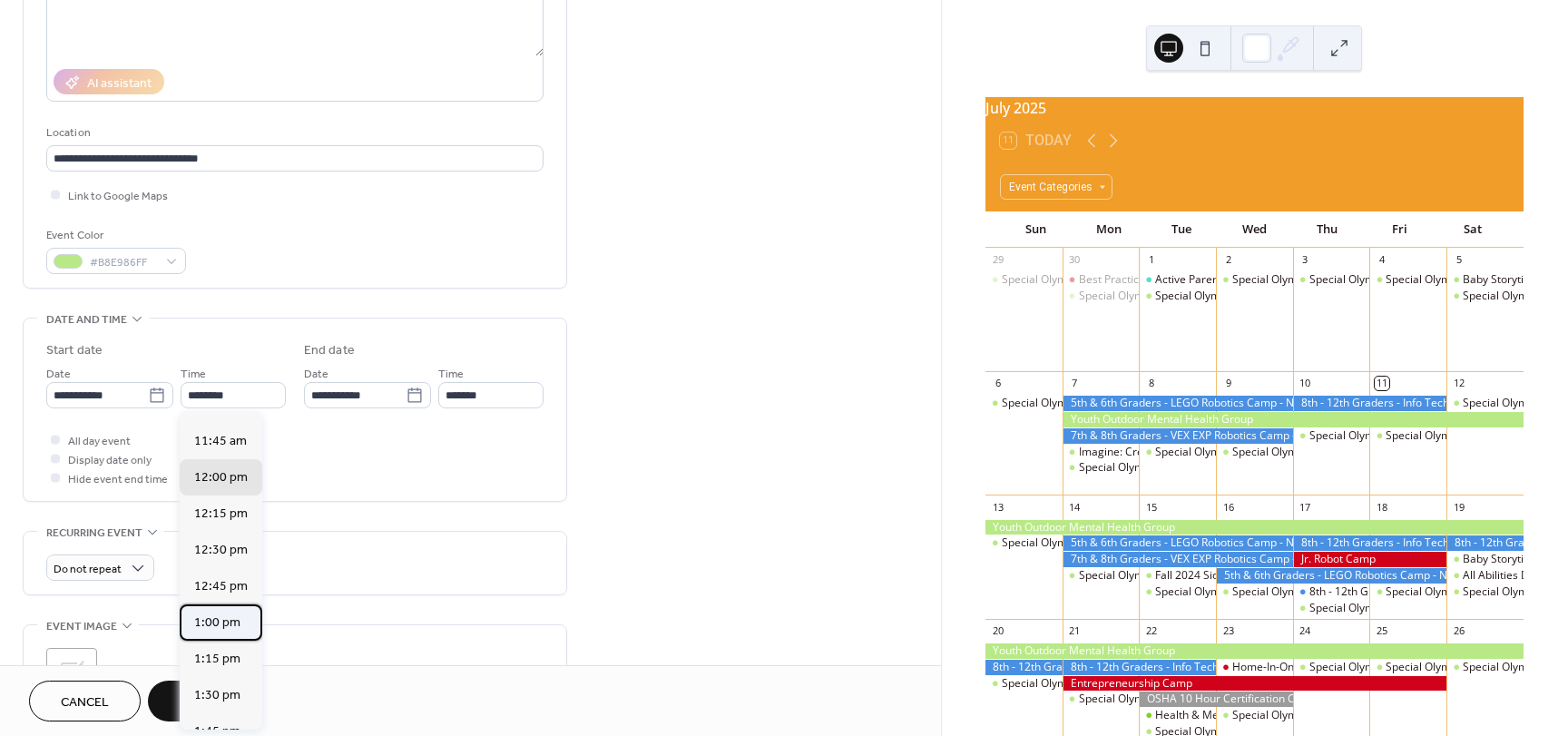 click on "1:00 pm" at bounding box center (217, 623) 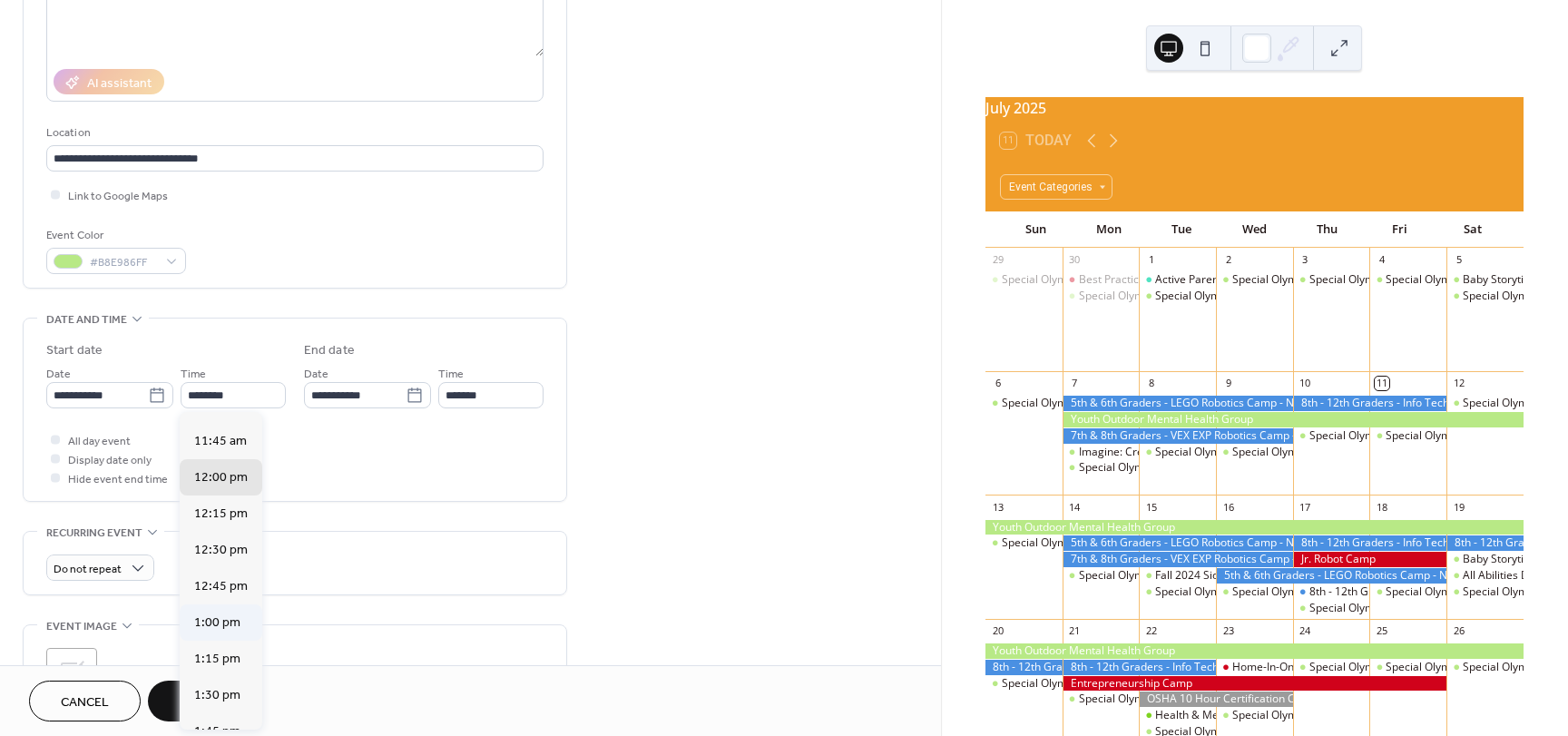 type on "*******" 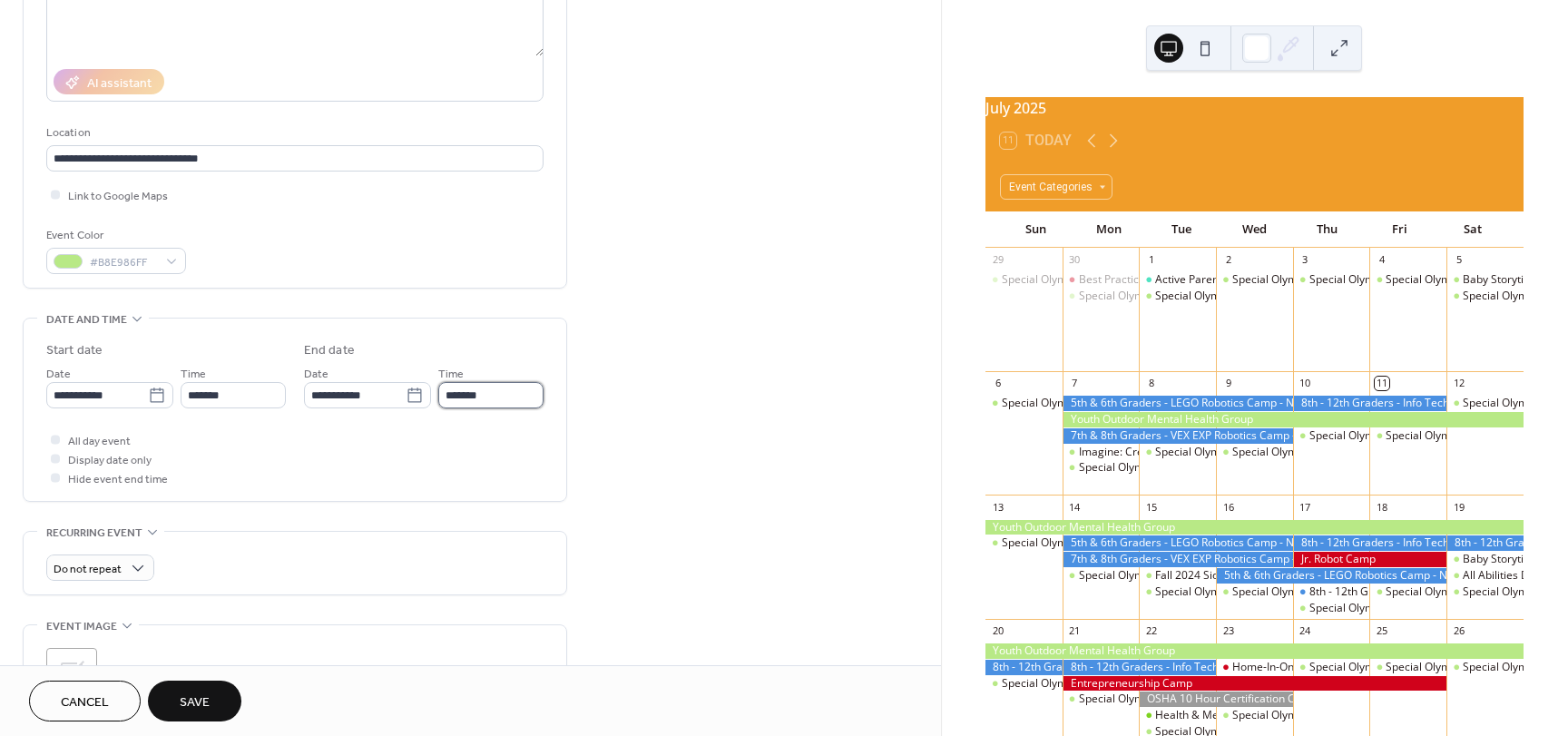 click on "*******" at bounding box center (491, 395) 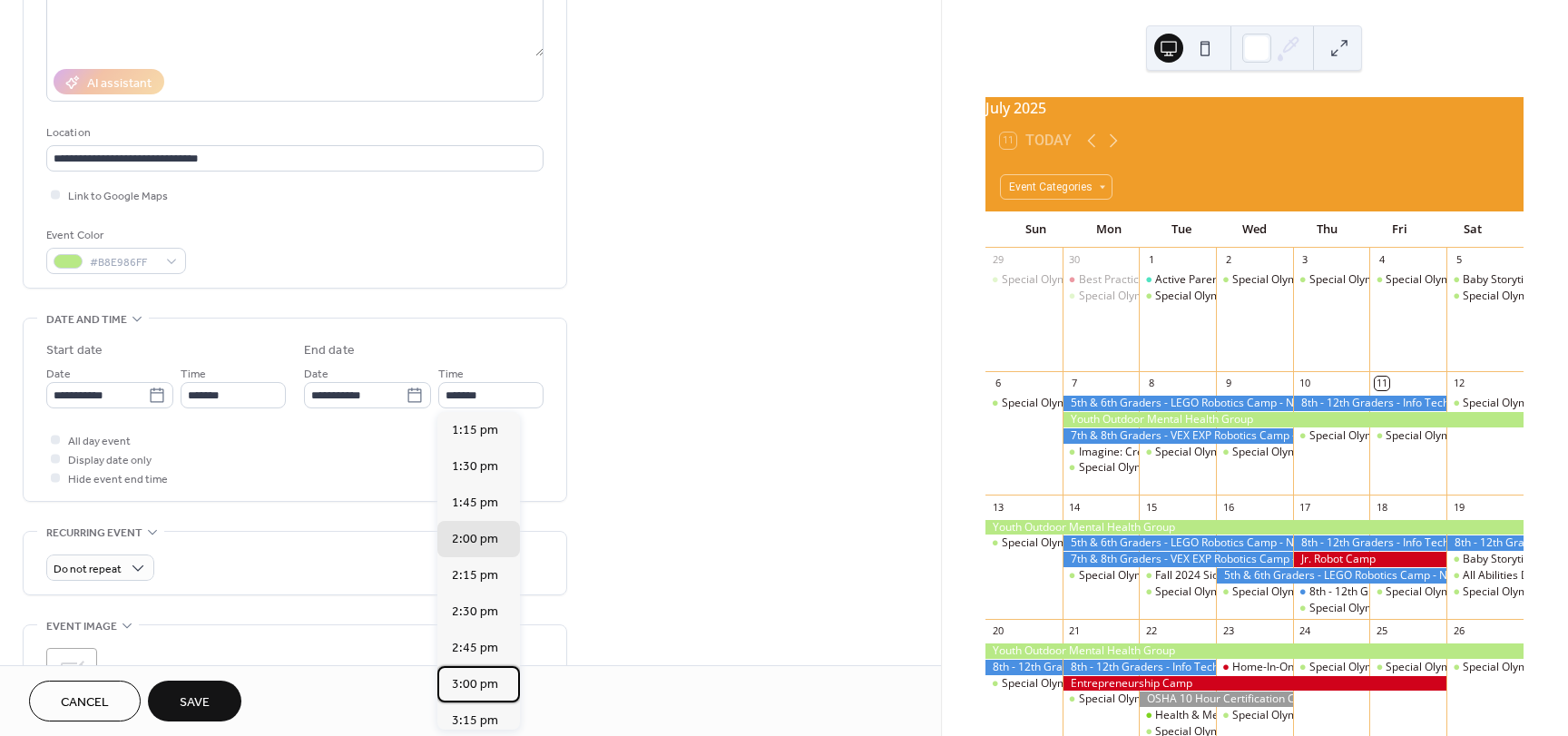 click on "3:00 pm" at bounding box center [475, 684] 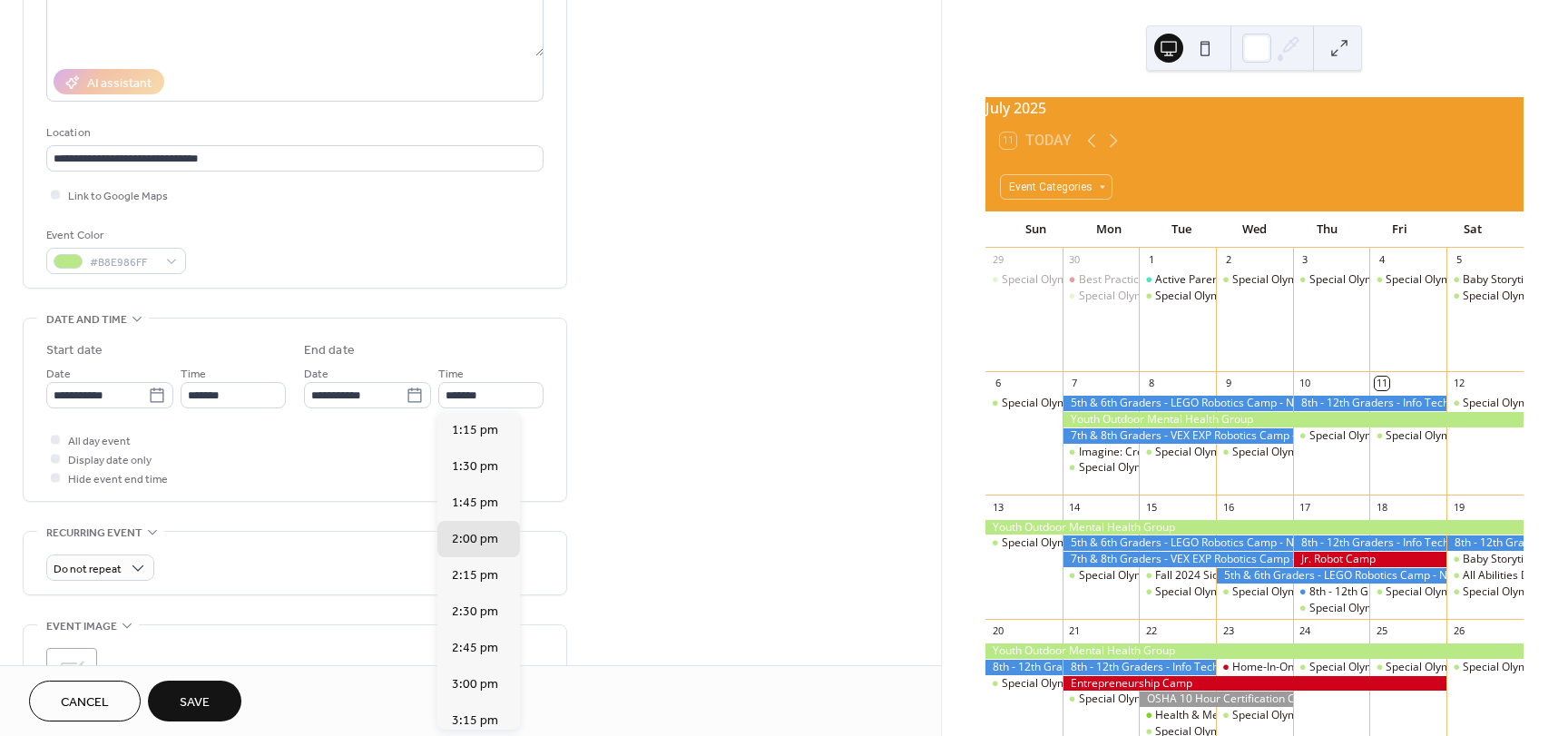 type on "*******" 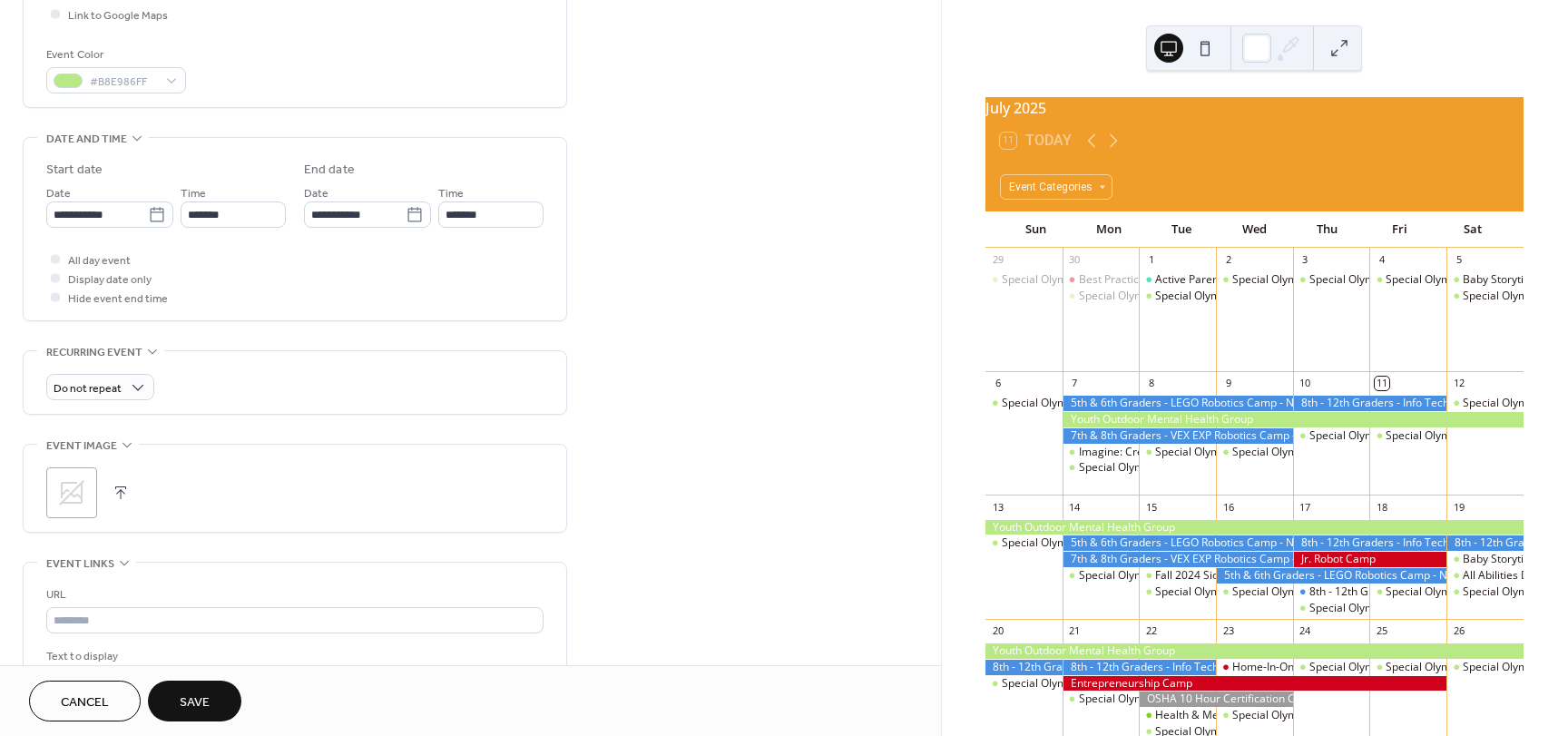 scroll, scrollTop: 454, scrollLeft: 0, axis: vertical 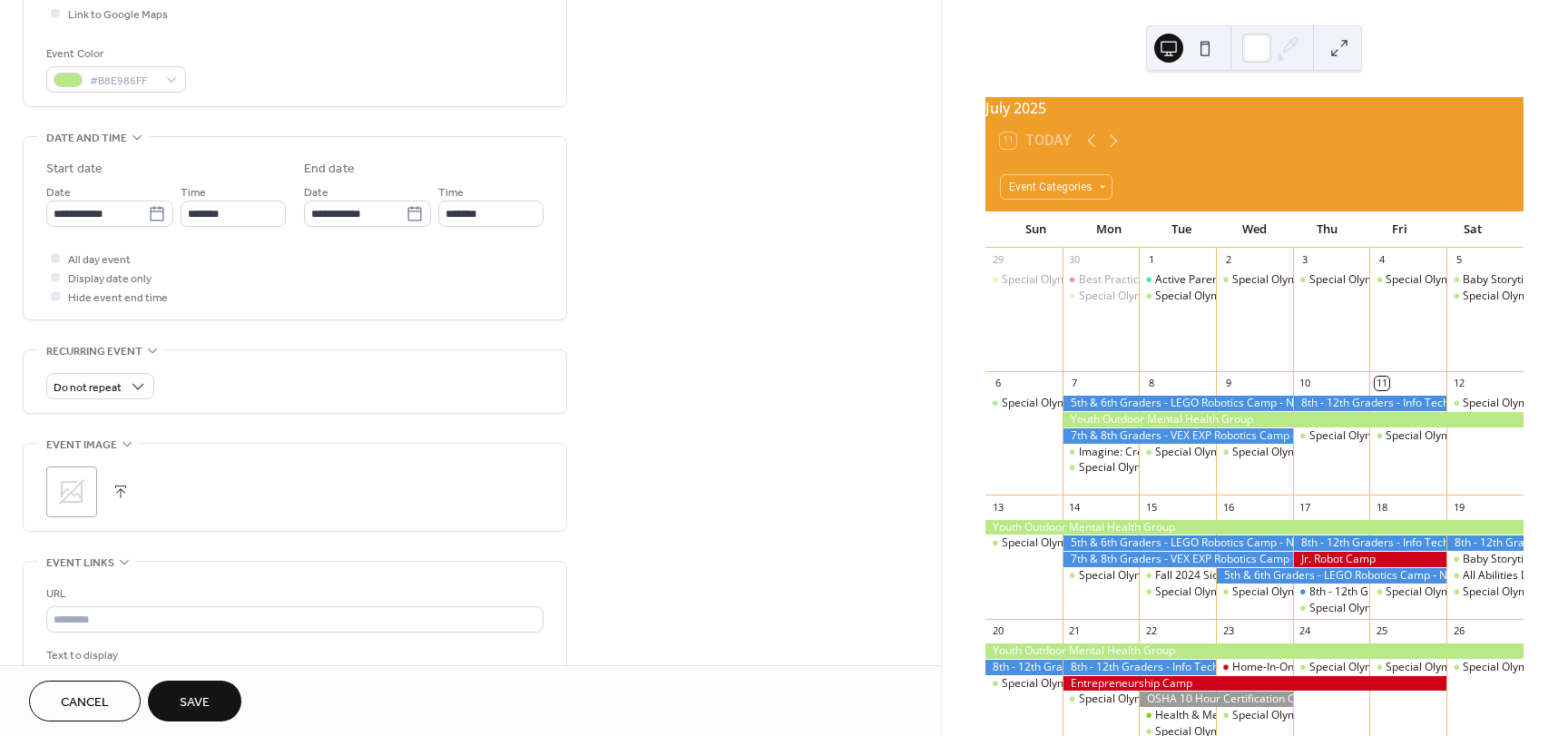 click at bounding box center (121, 492) 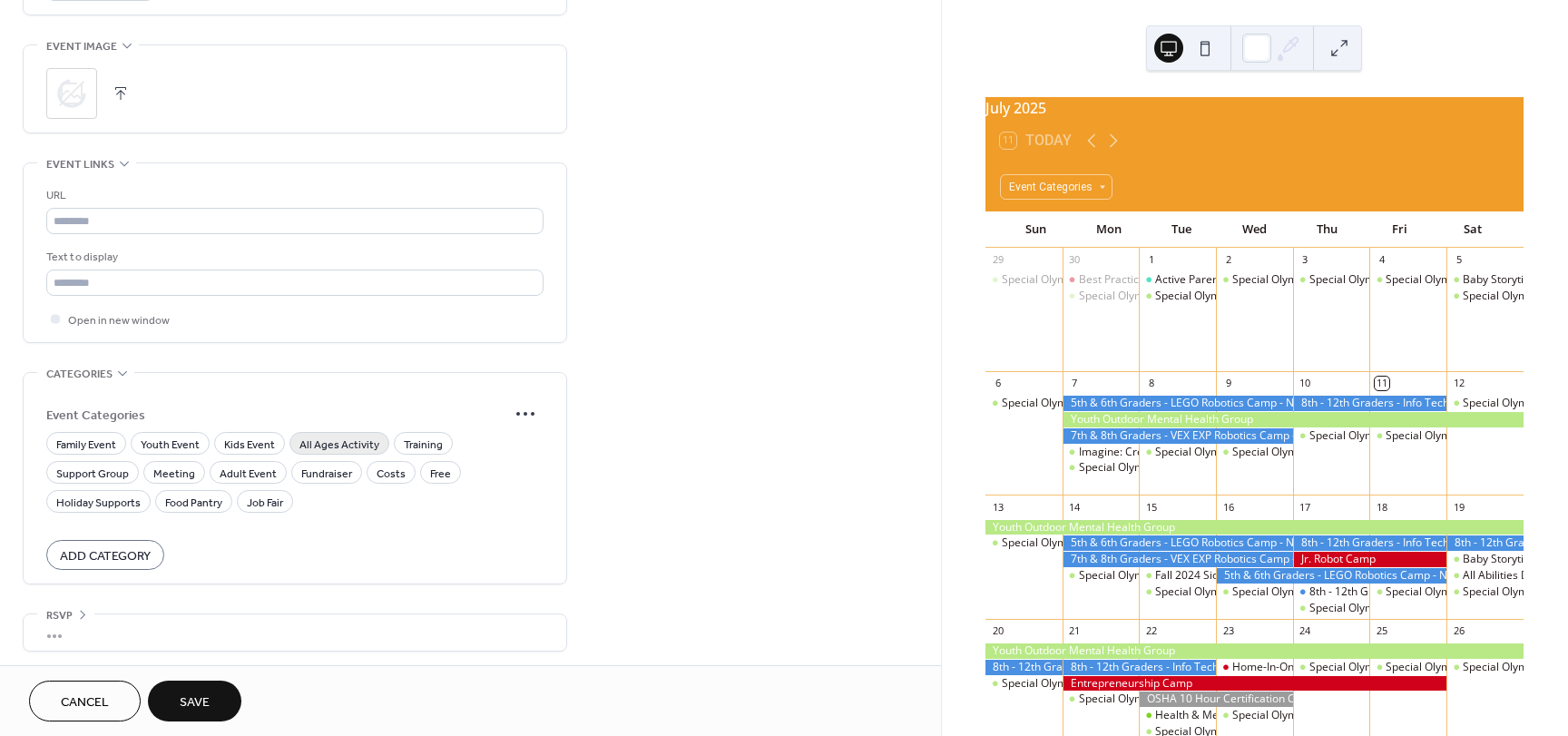 scroll, scrollTop: 857, scrollLeft: 0, axis: vertical 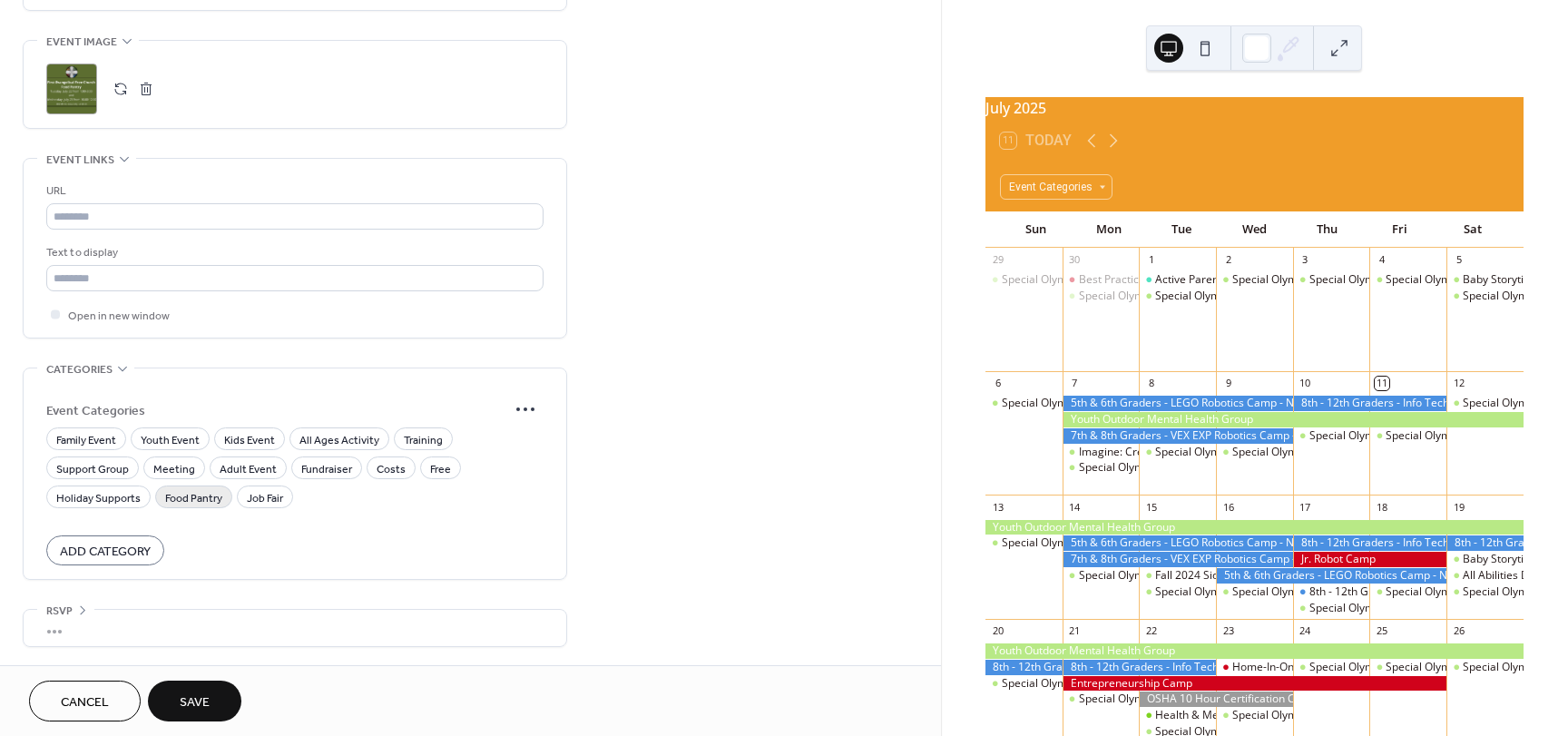 click on "Food Pantry" at bounding box center (193, 498) 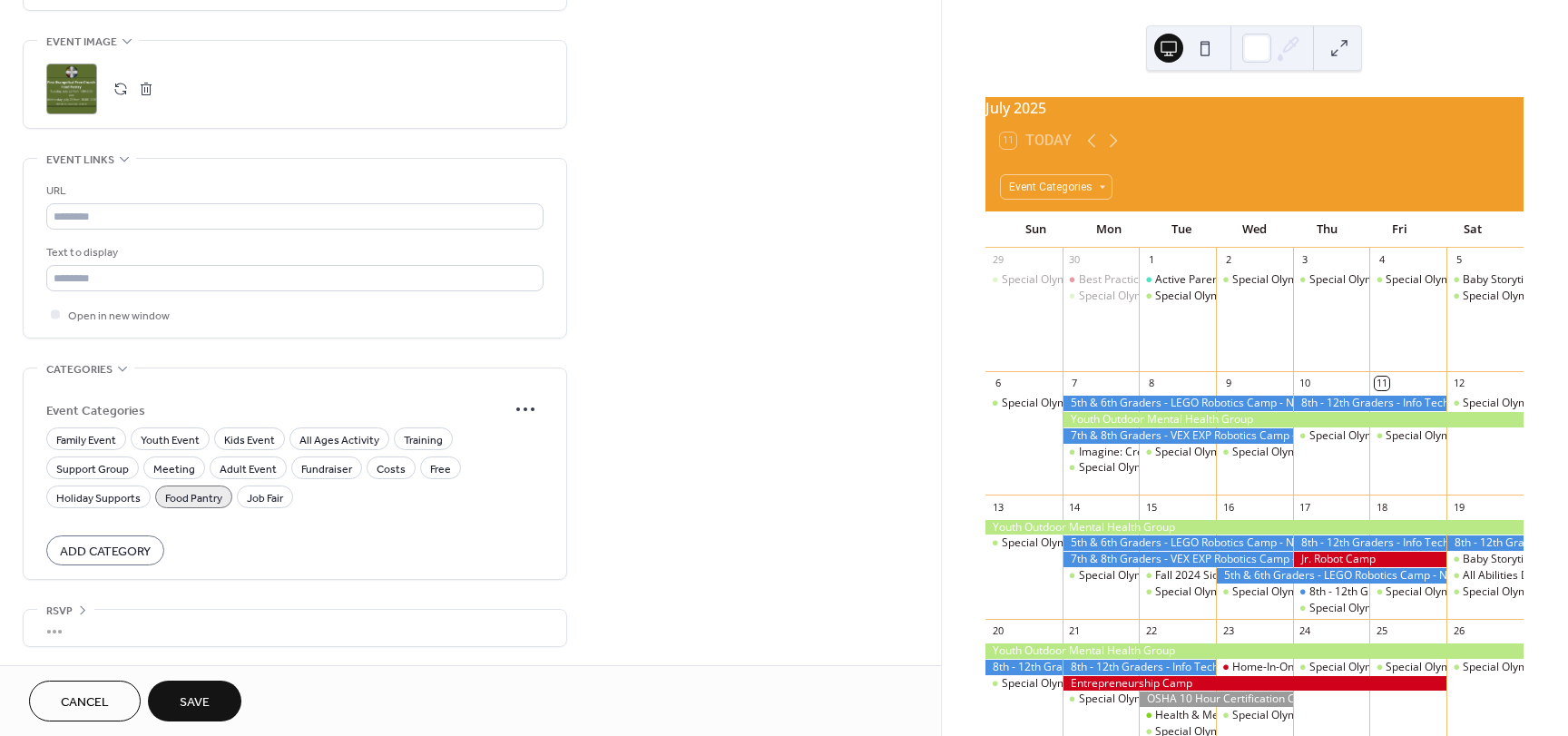 click on "Save" at bounding box center [194, 702] 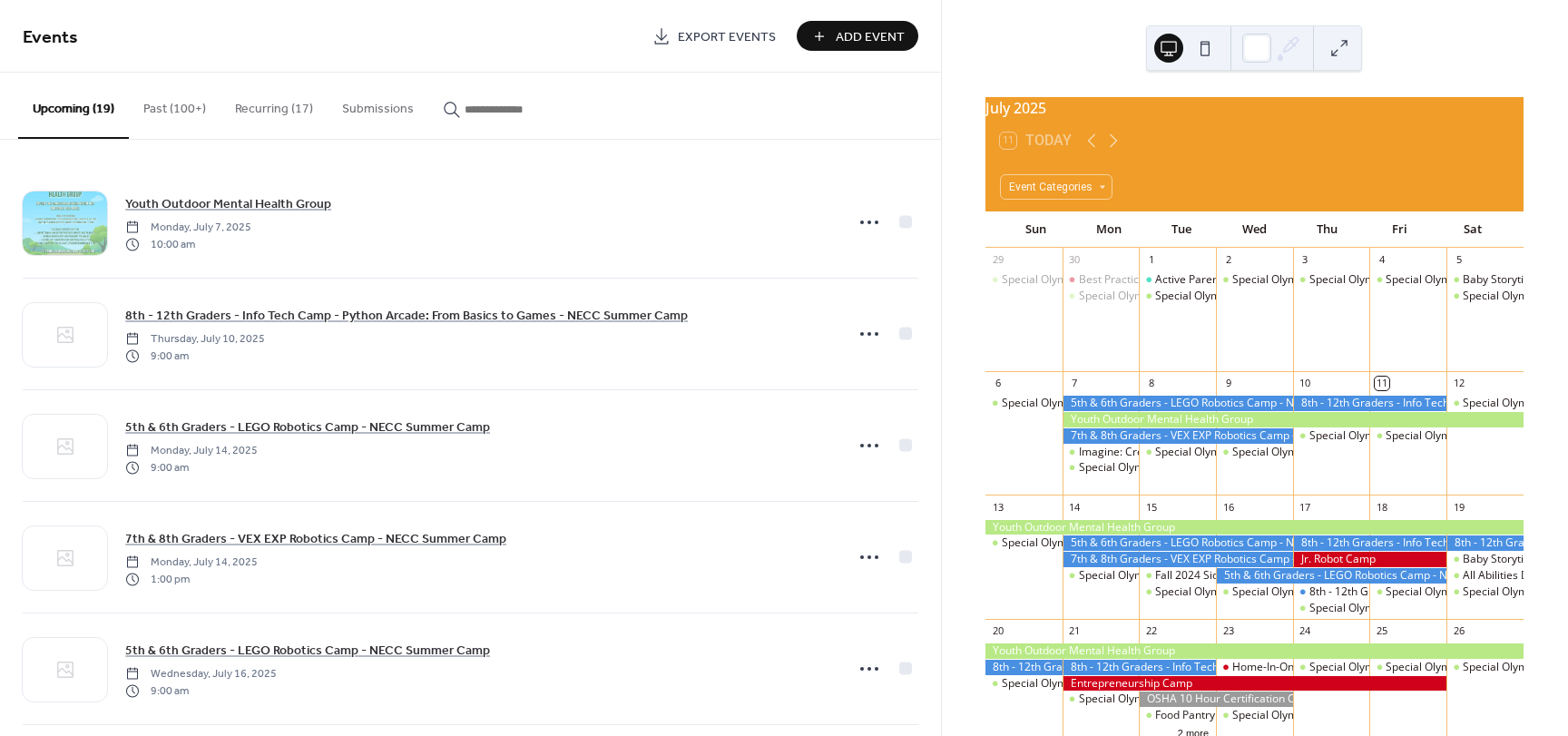 click on "Add Event" at bounding box center (858, 35) 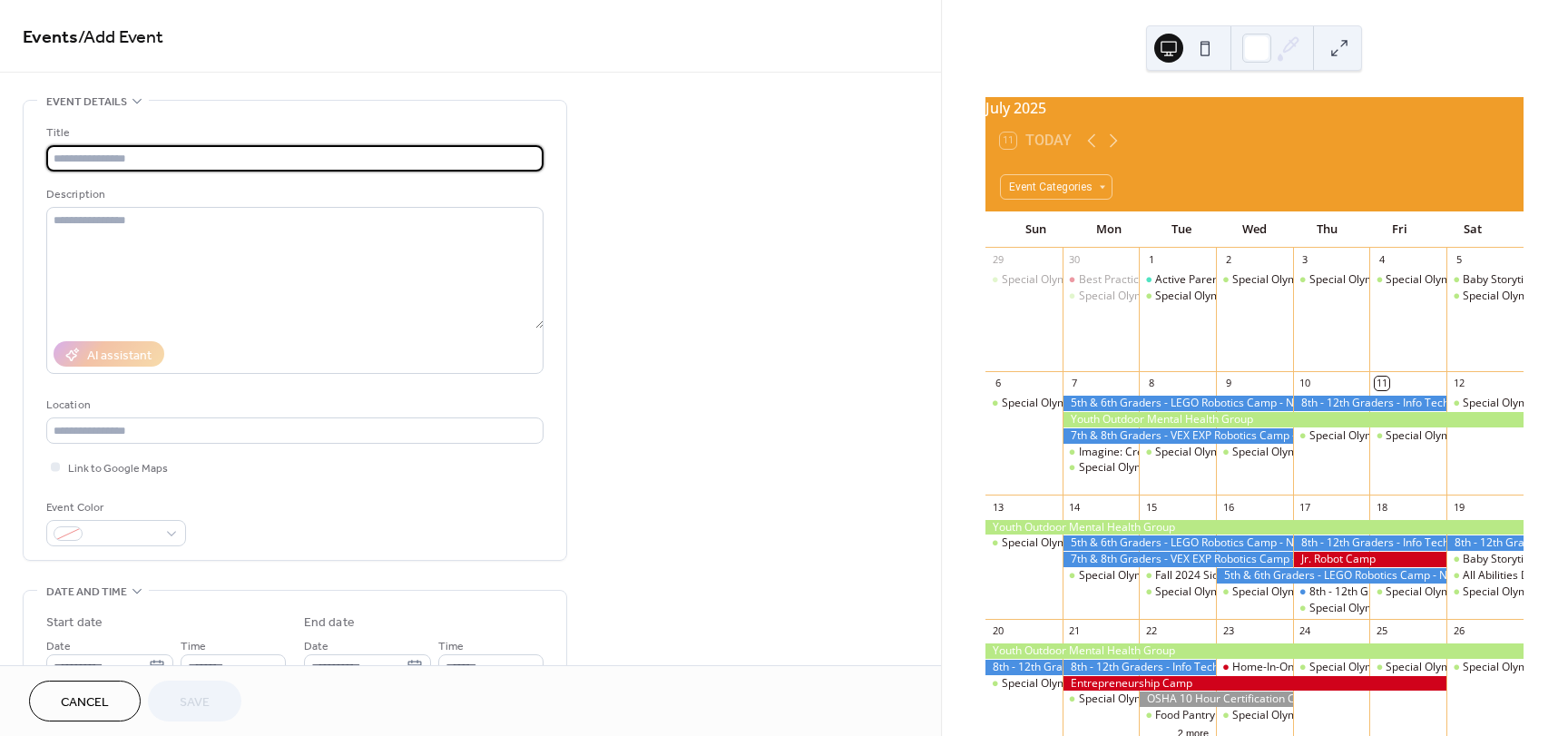 click at bounding box center [295, 158] 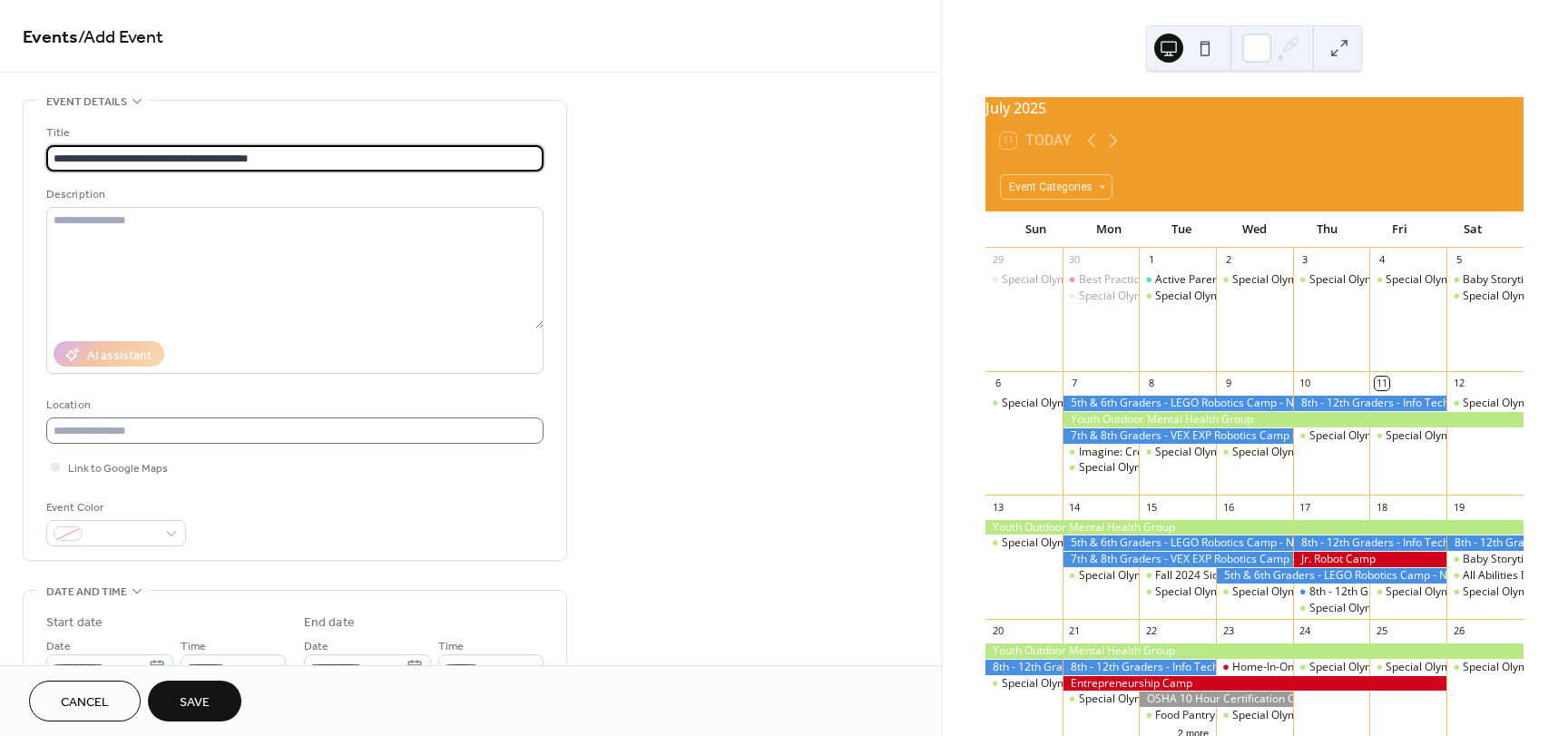 type on "**********" 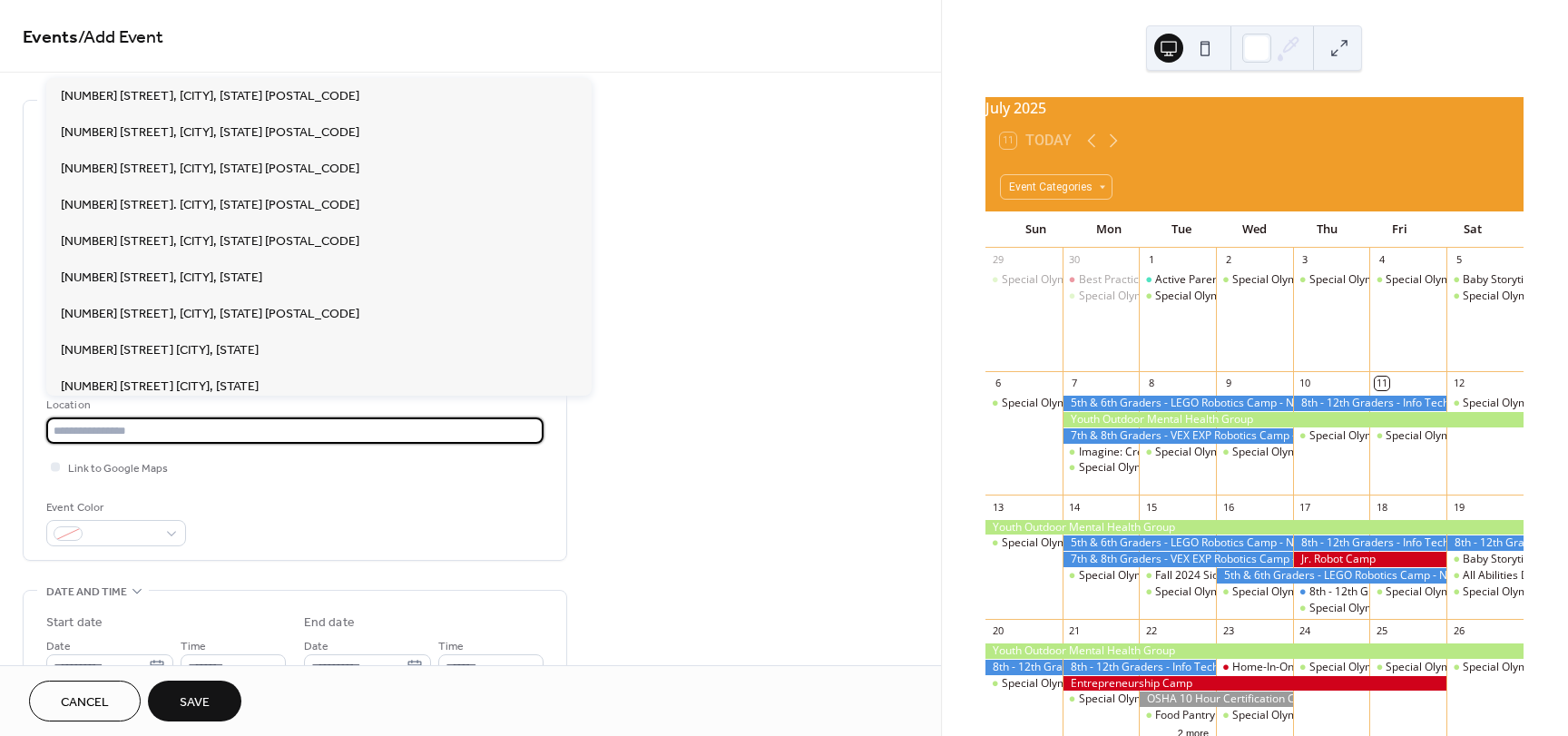 click at bounding box center (295, 430) 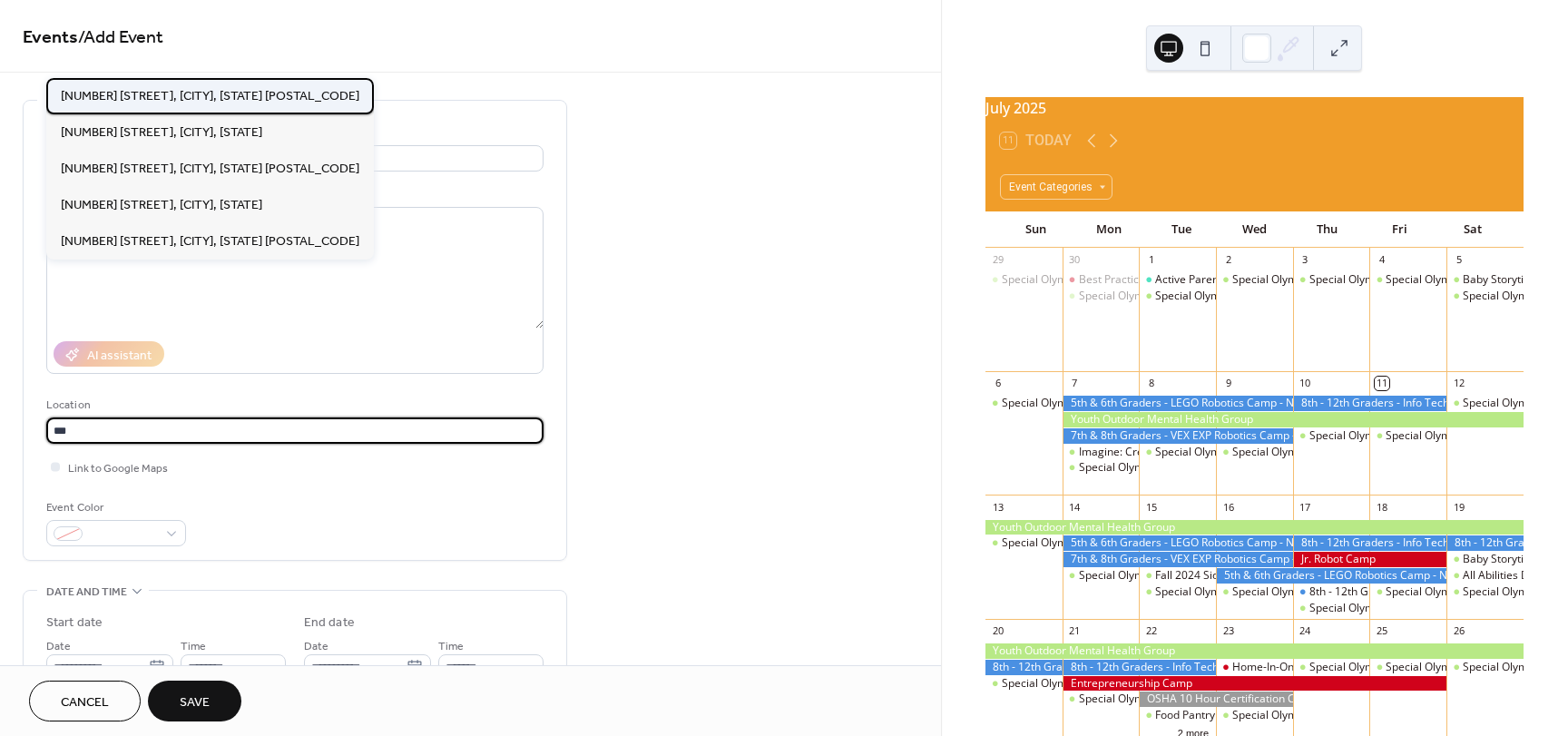 click on "401 9th St, Sioux City, IA 51101" at bounding box center [210, 96] 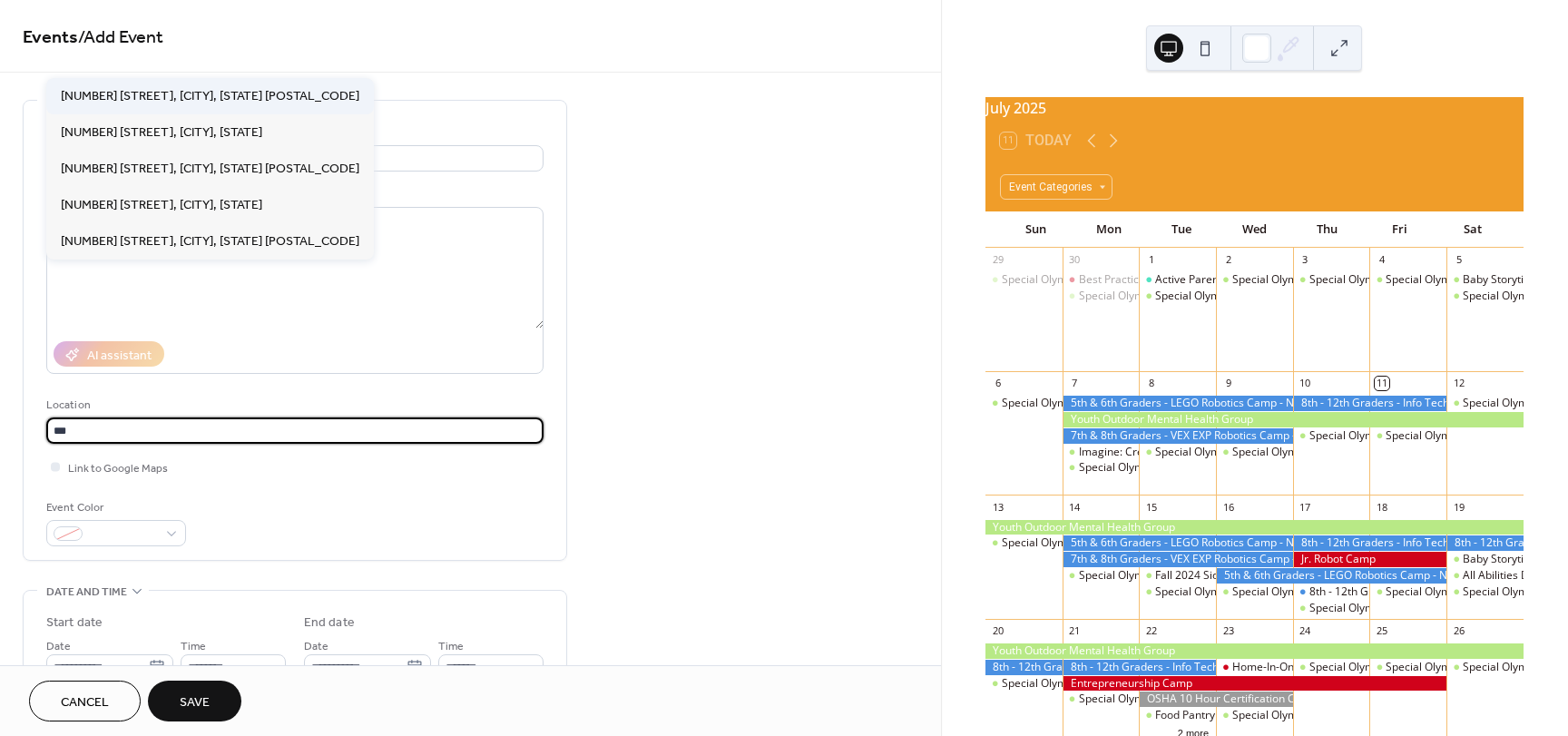 type on "**********" 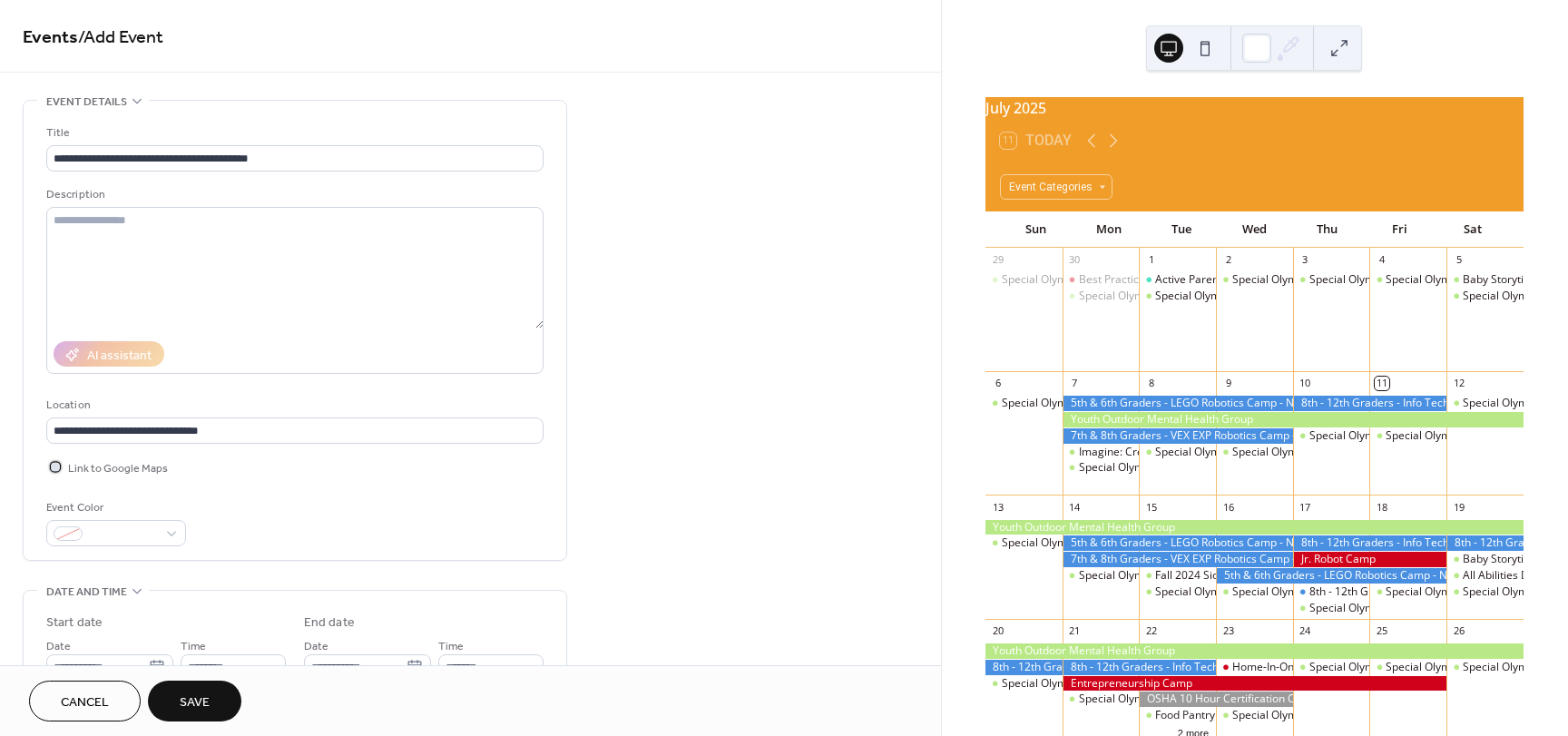 click at bounding box center [55, 466] 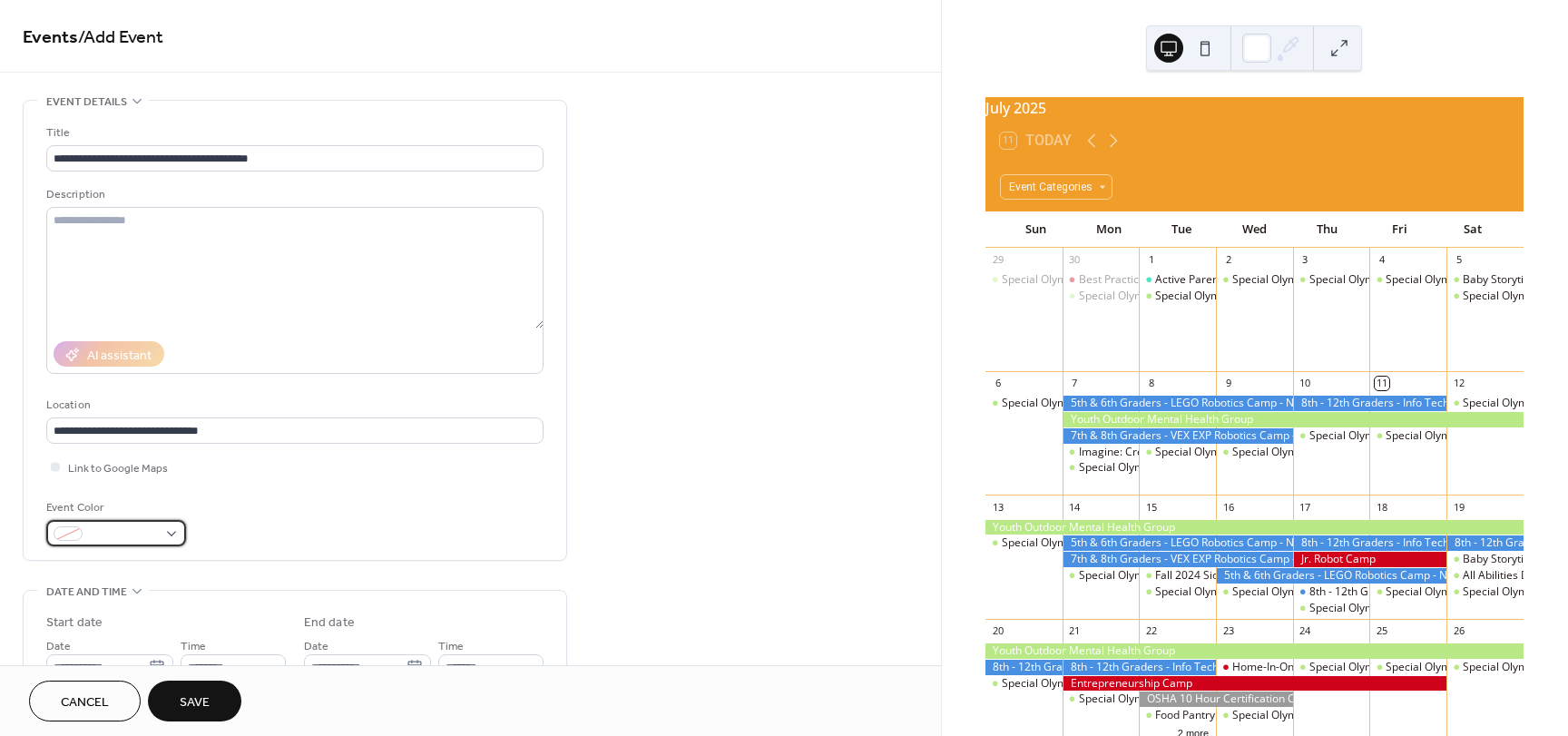 click at bounding box center (123, 535) 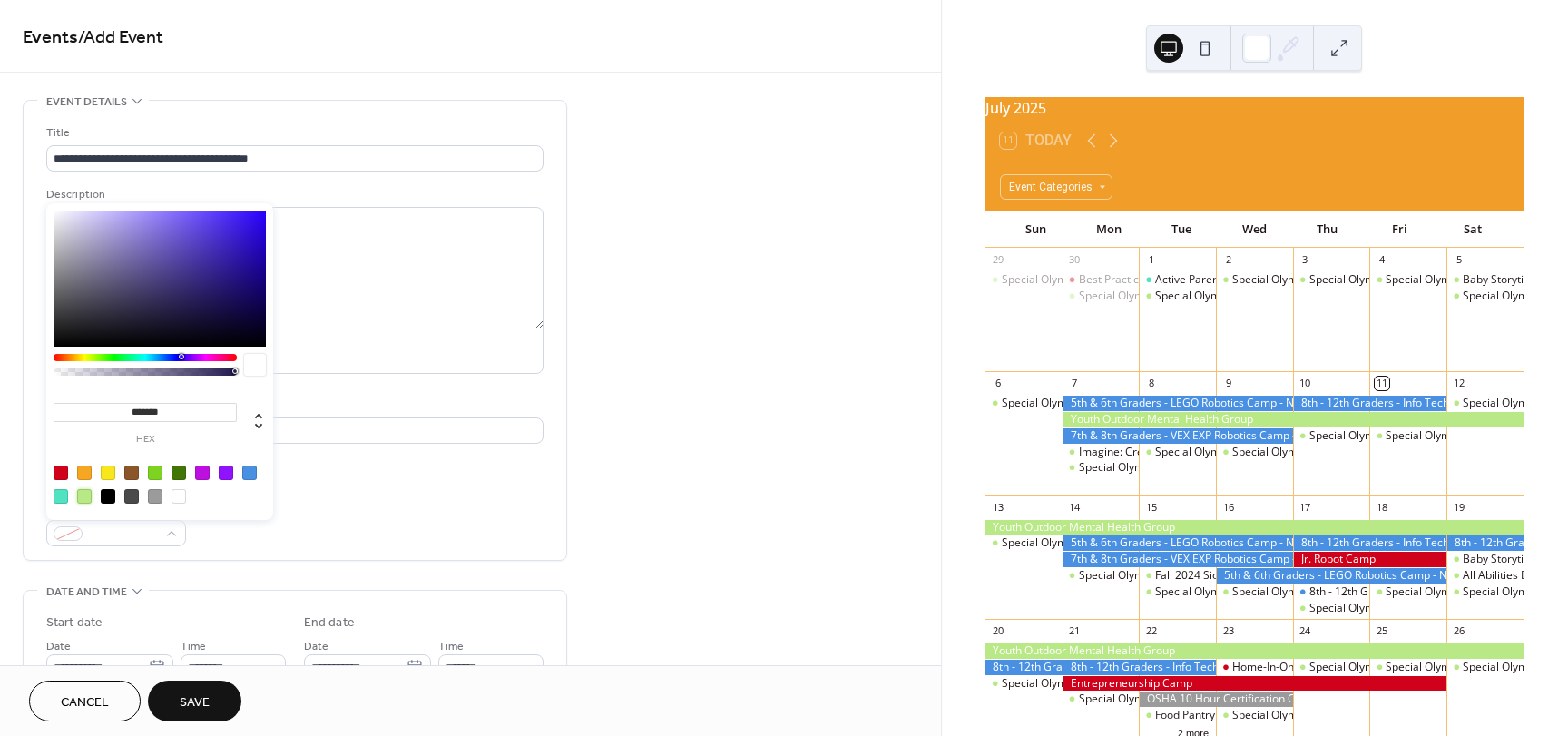 click at bounding box center [84, 496] 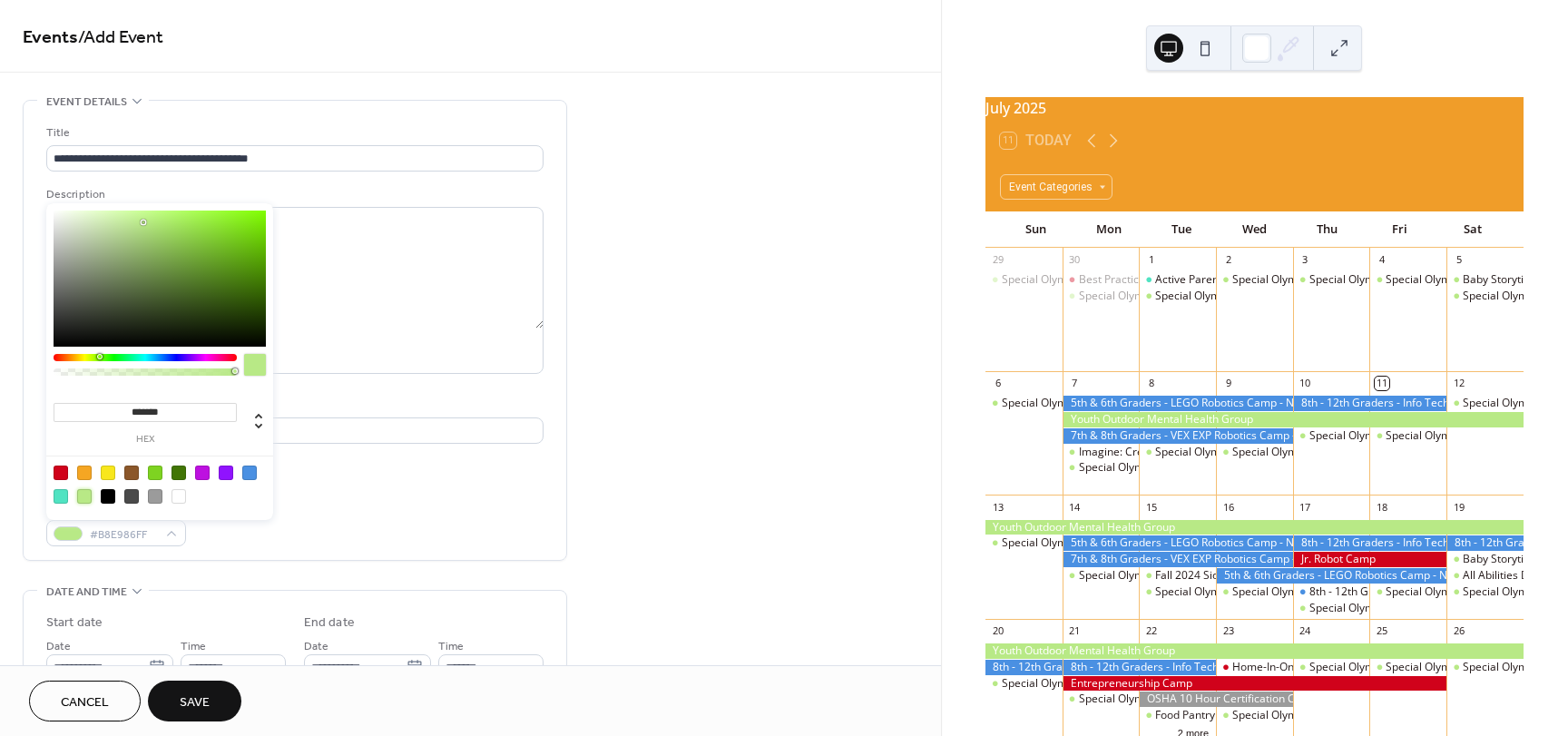 click on "**********" at bounding box center [295, 335] 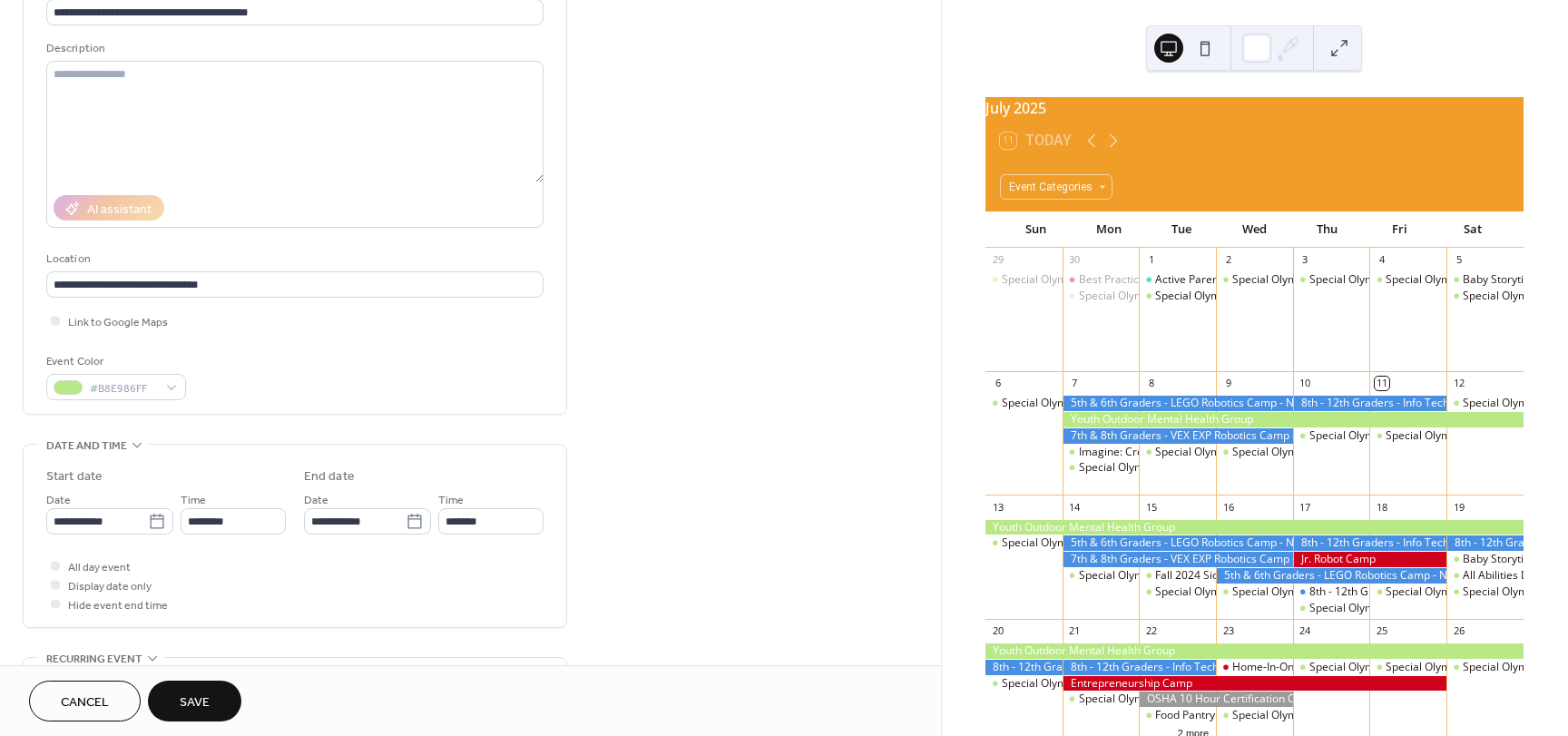 scroll, scrollTop: 182, scrollLeft: 0, axis: vertical 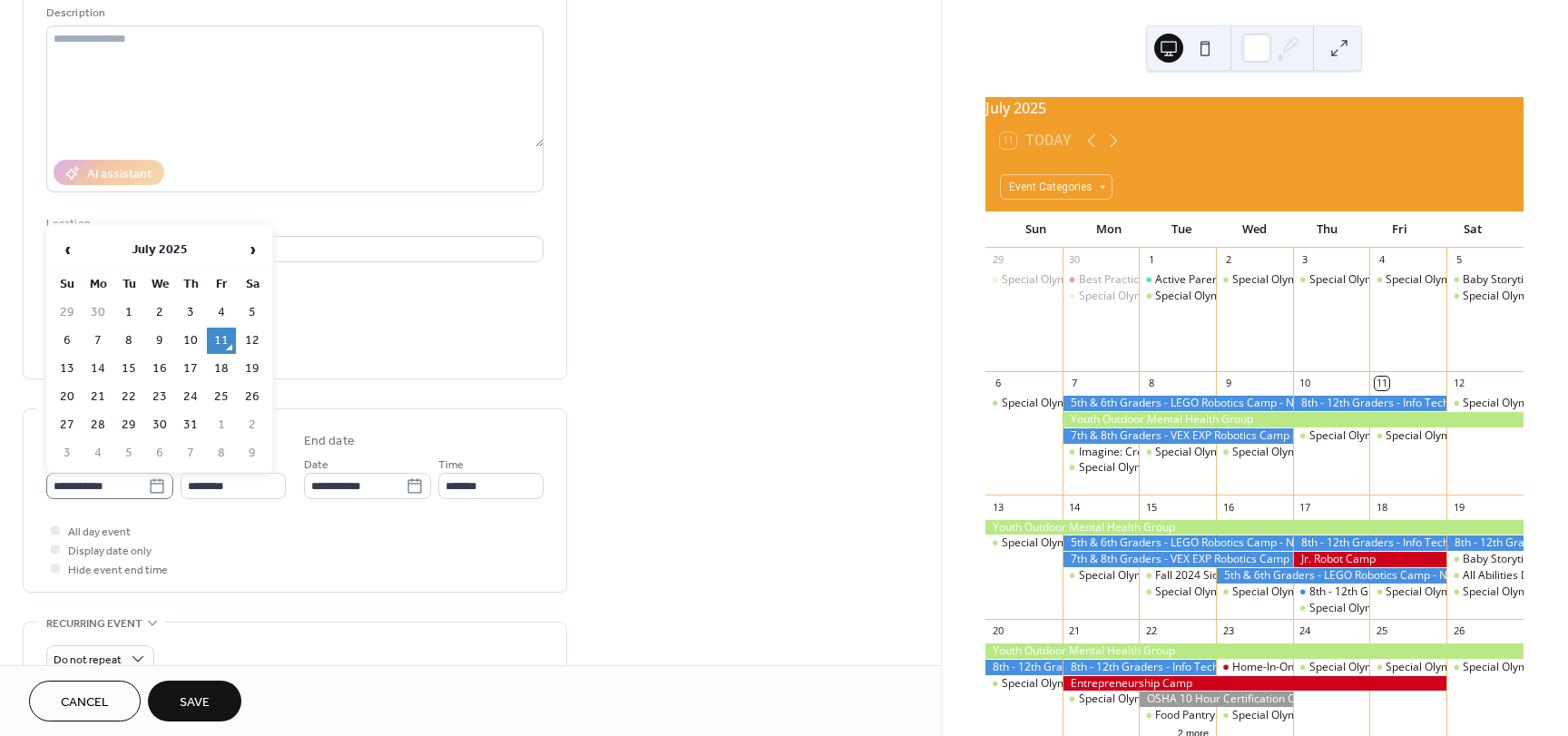 click 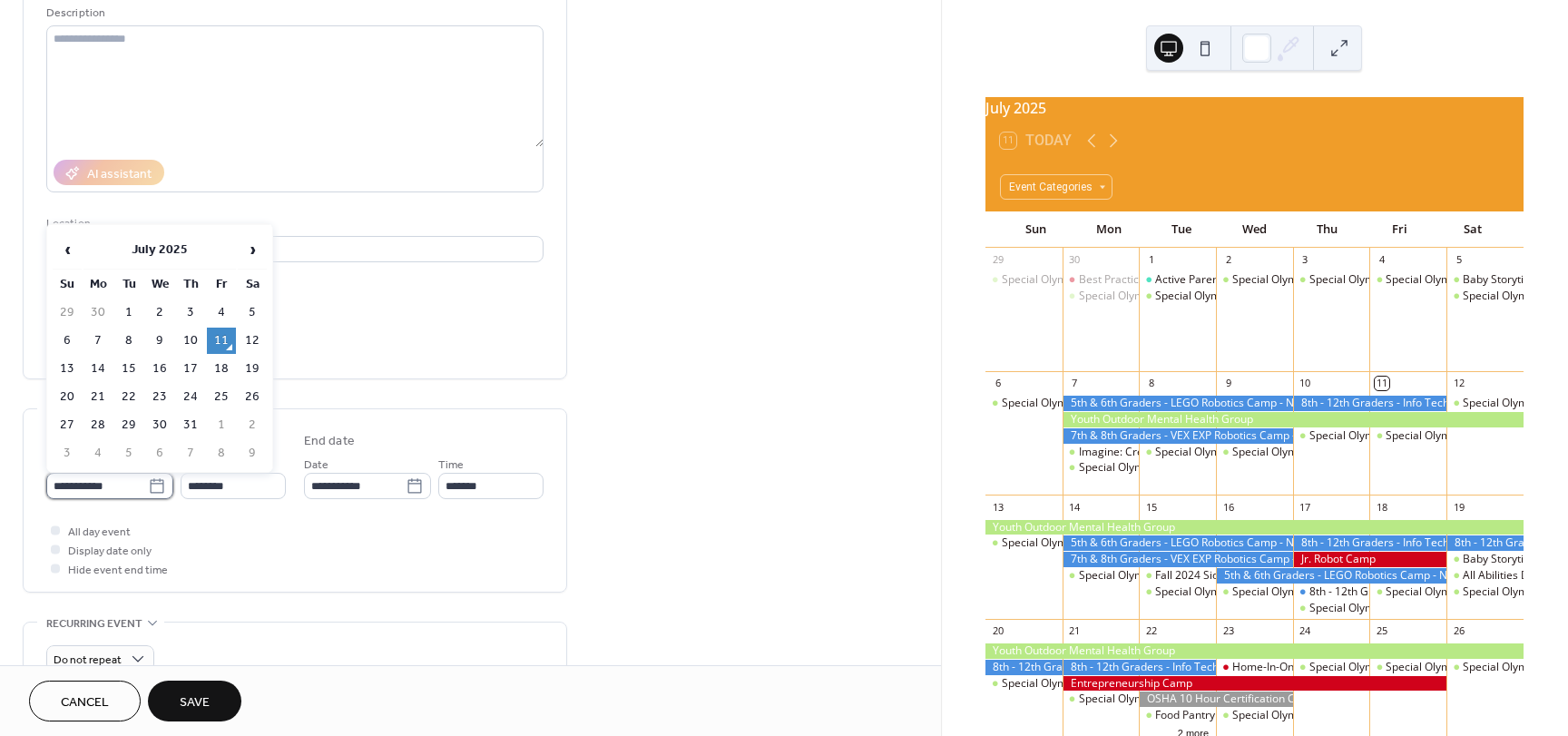 click on "**********" at bounding box center [97, 486] 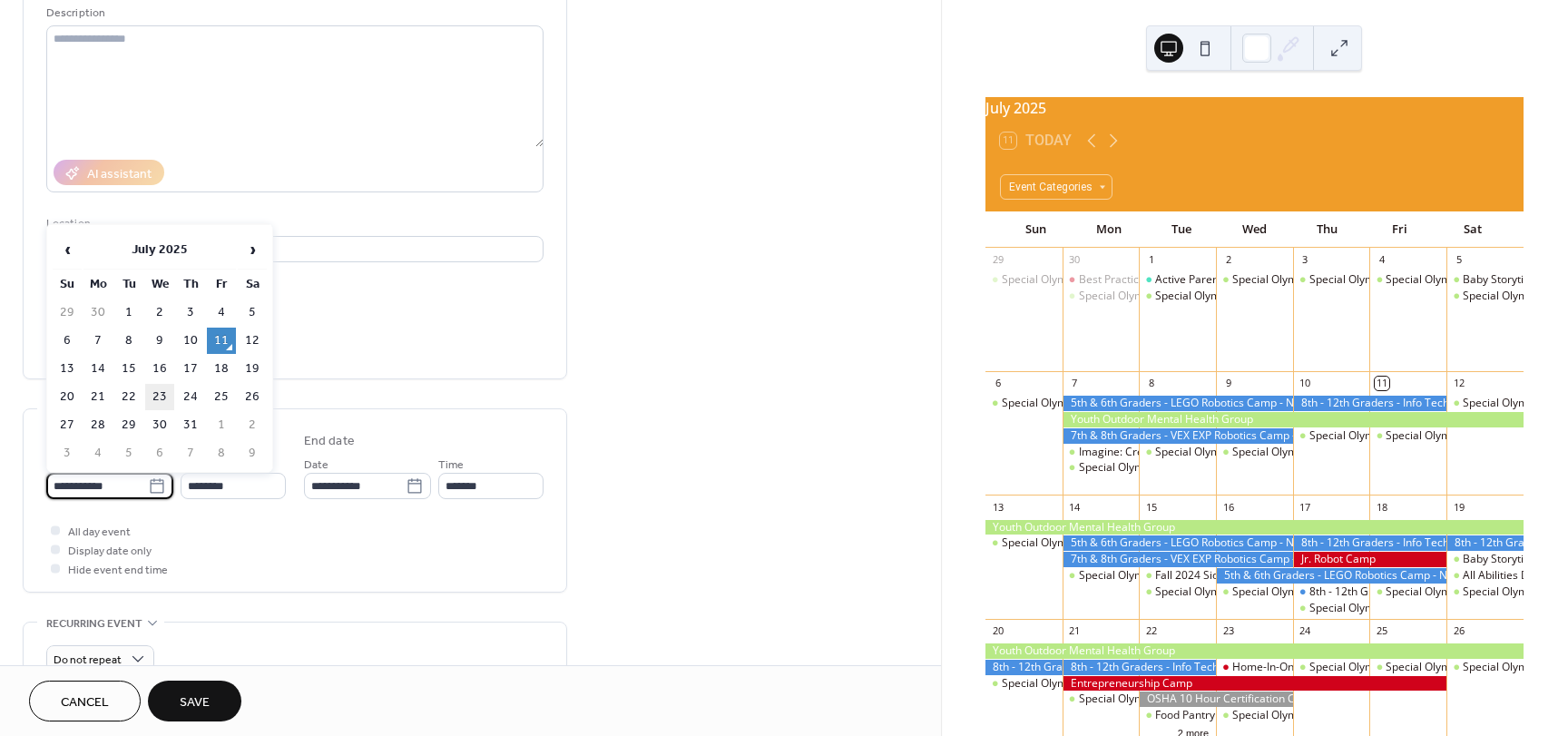 click on "23" at bounding box center [160, 397] 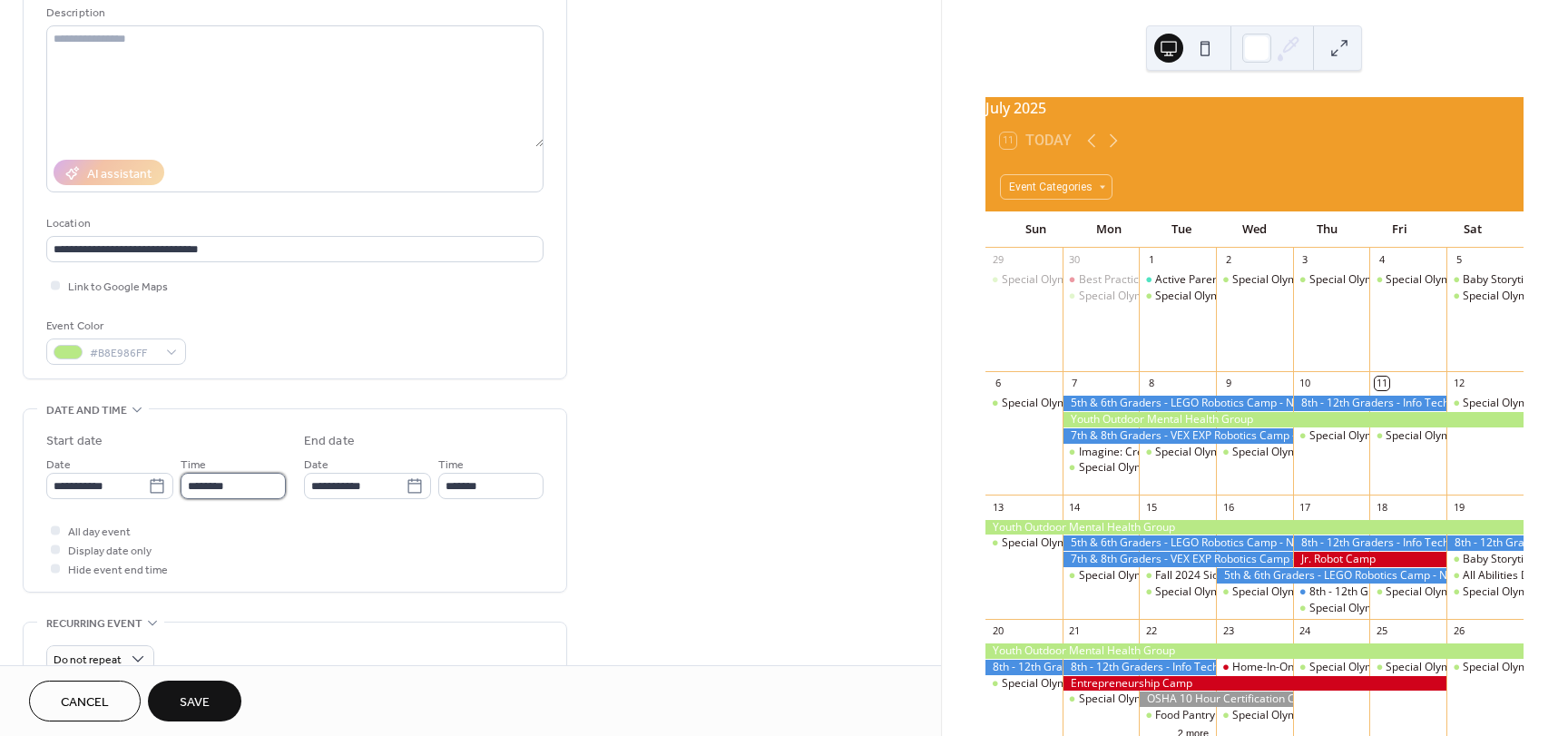 click on "********" at bounding box center (233, 486) 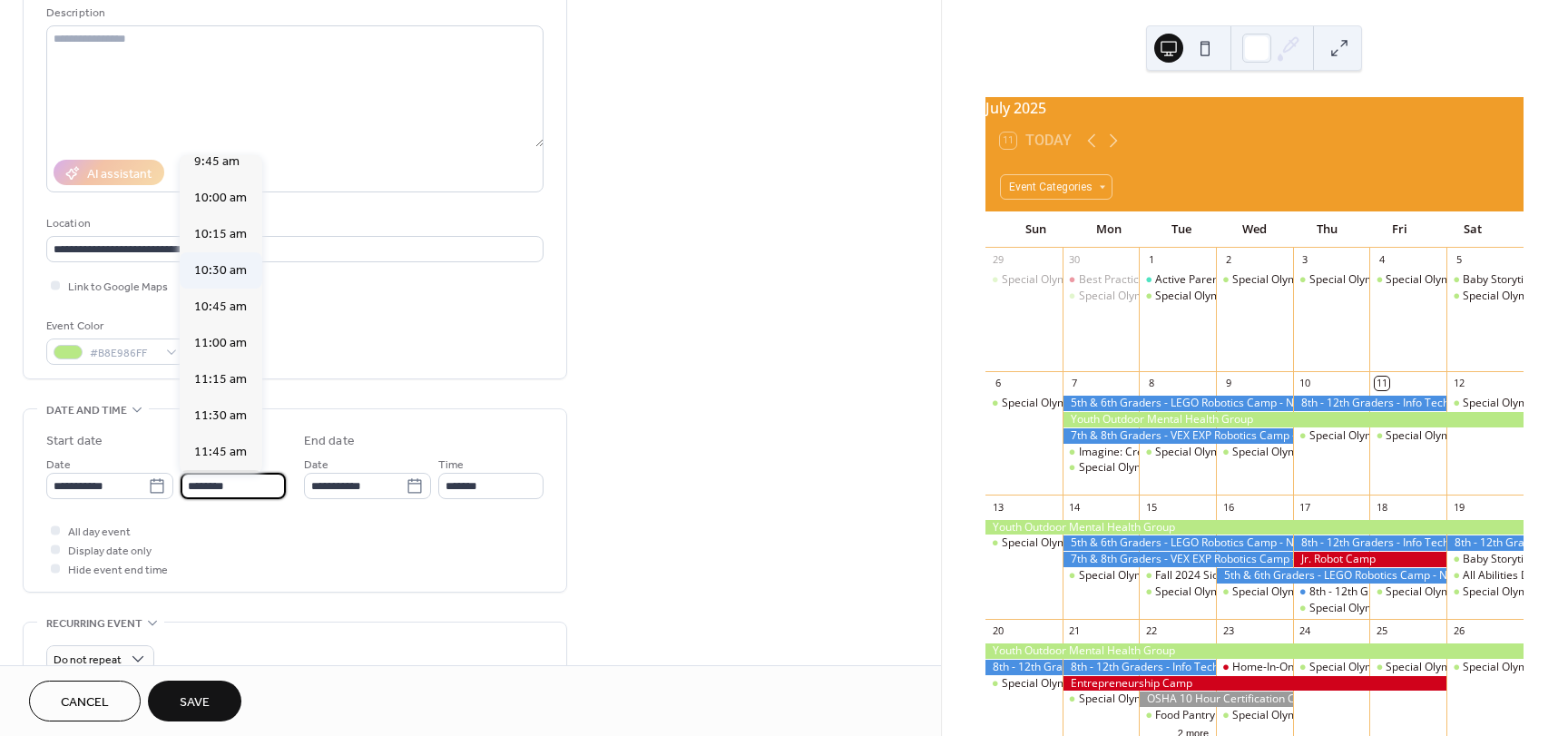 scroll, scrollTop: 1423, scrollLeft: 0, axis: vertical 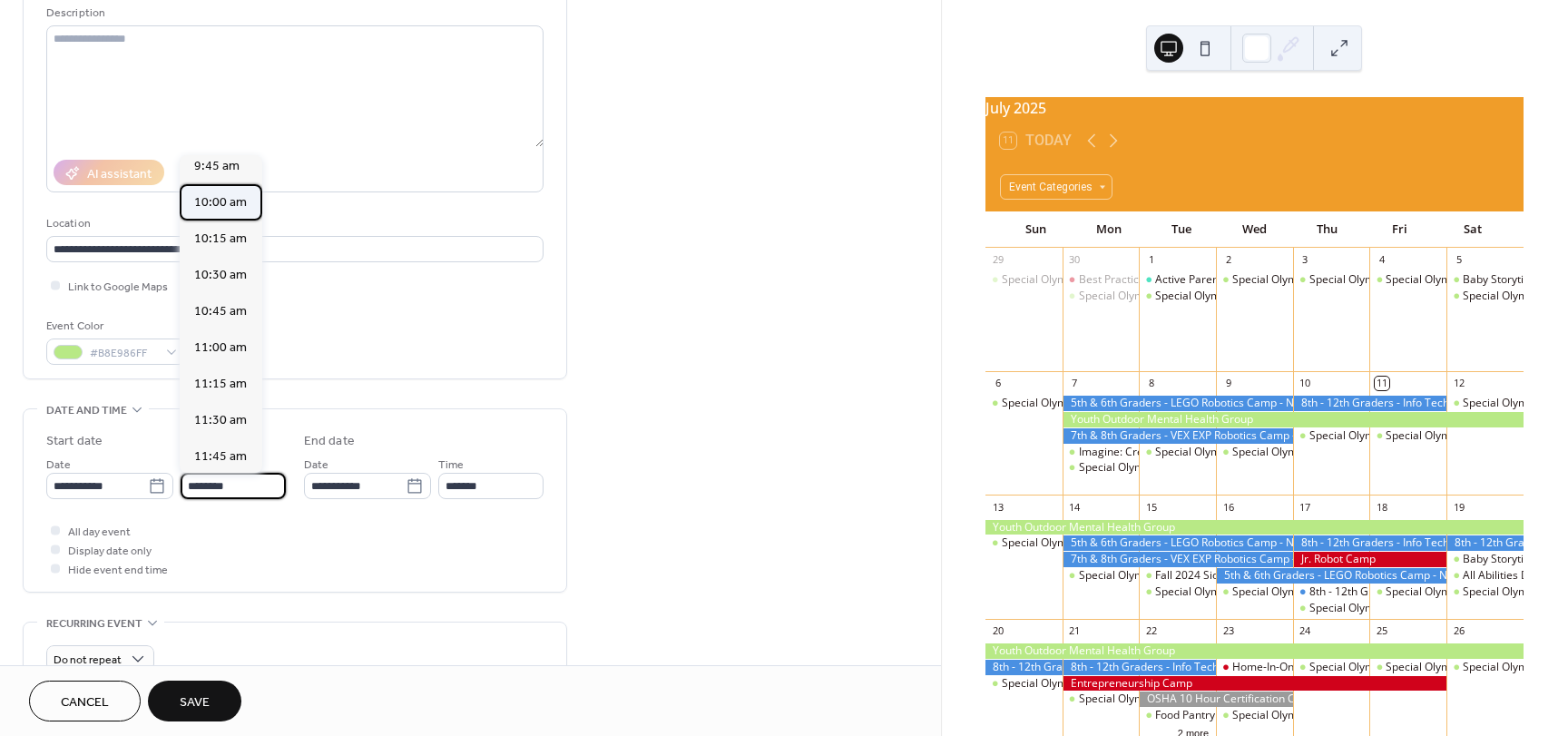 click on "10:00 am" at bounding box center (220, 202) 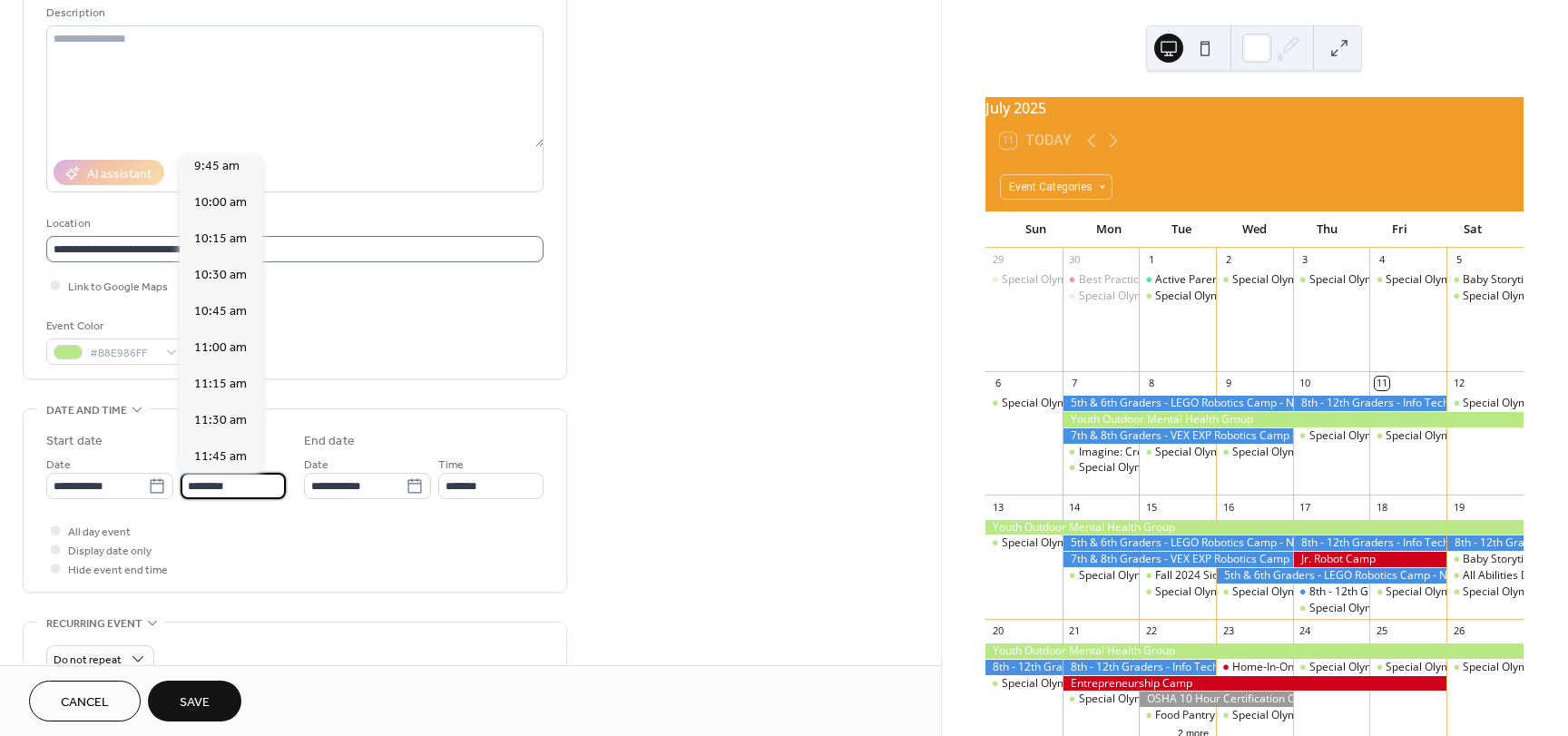 type on "********" 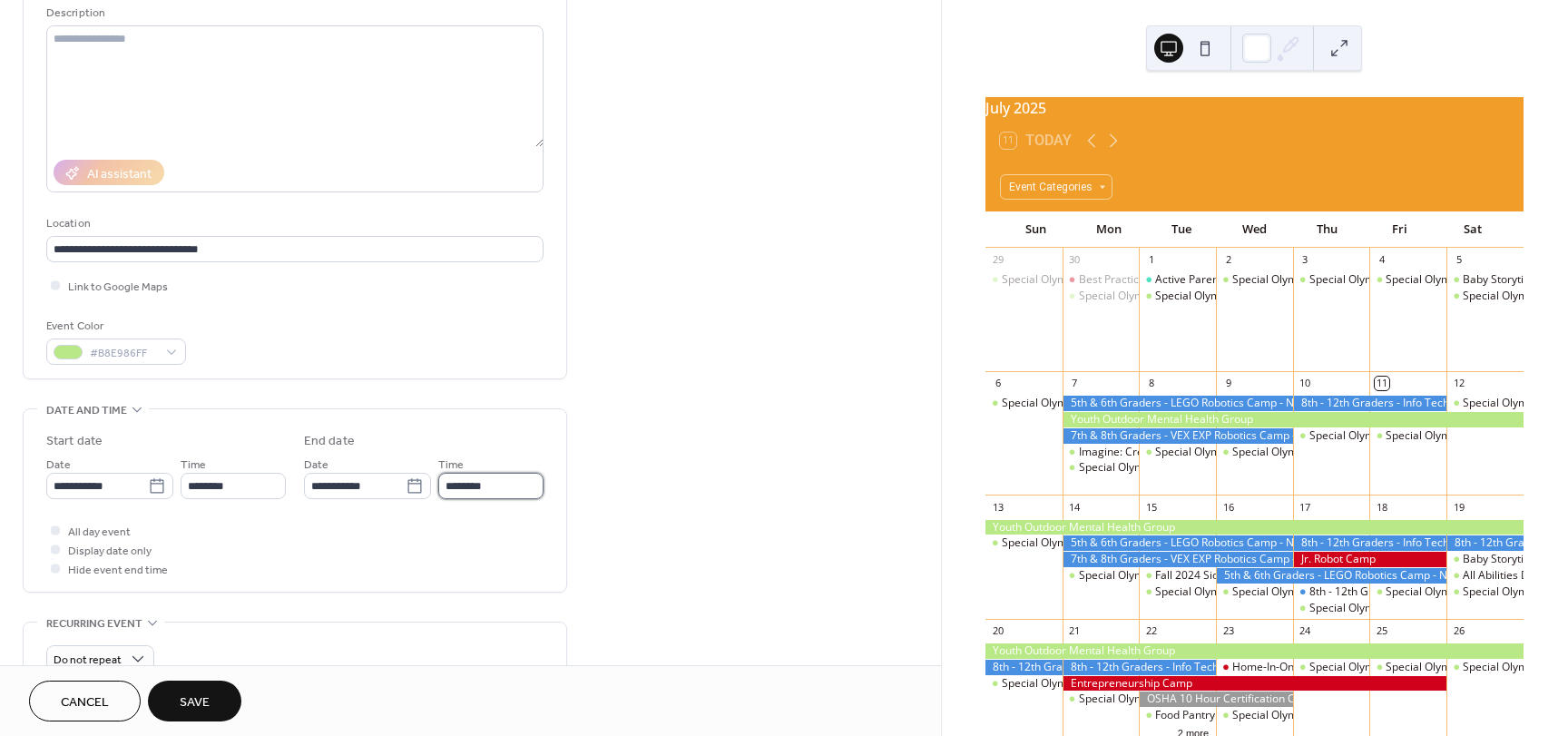 click on "********" at bounding box center [491, 486] 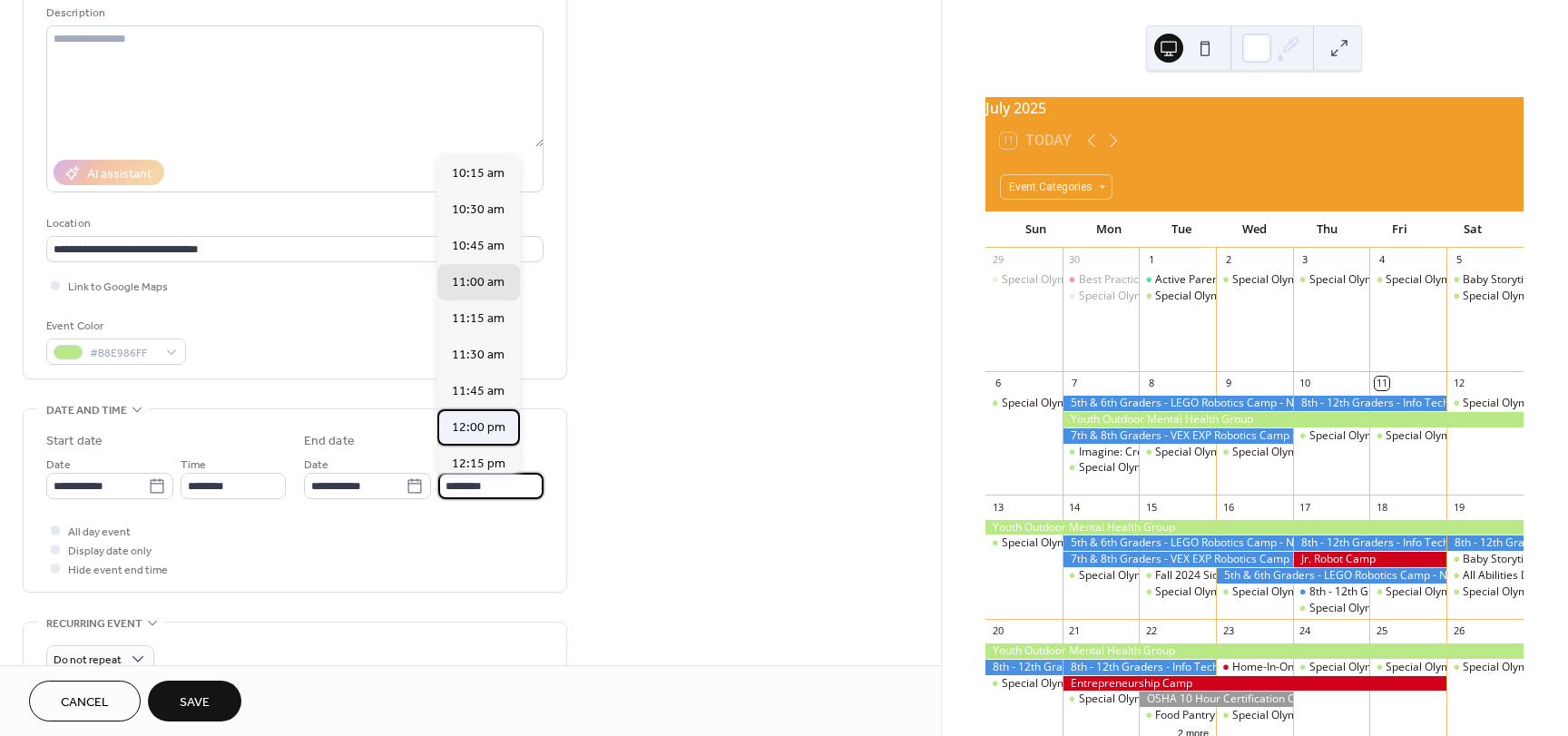 click on "12:00 pm" at bounding box center [478, 427] 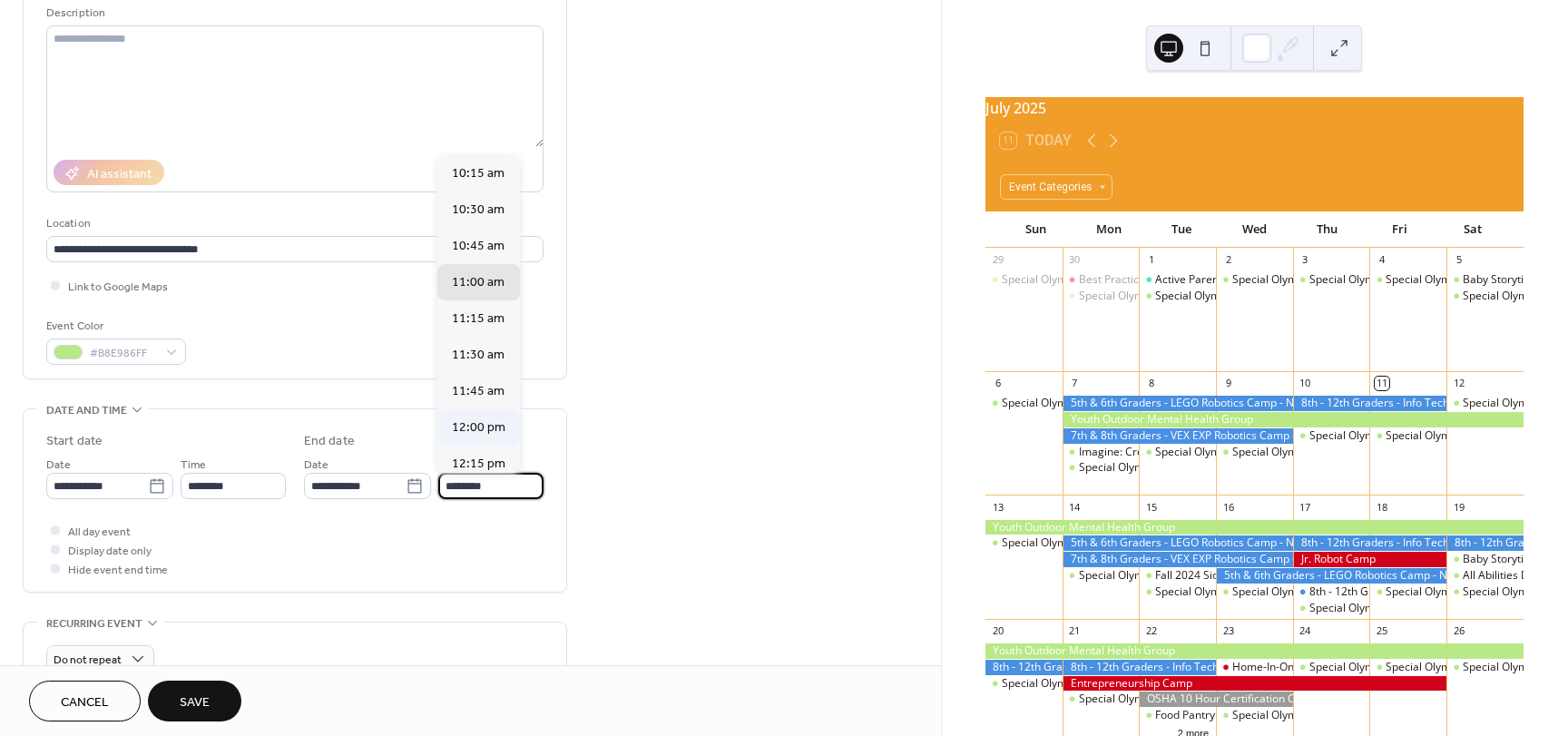 type on "********" 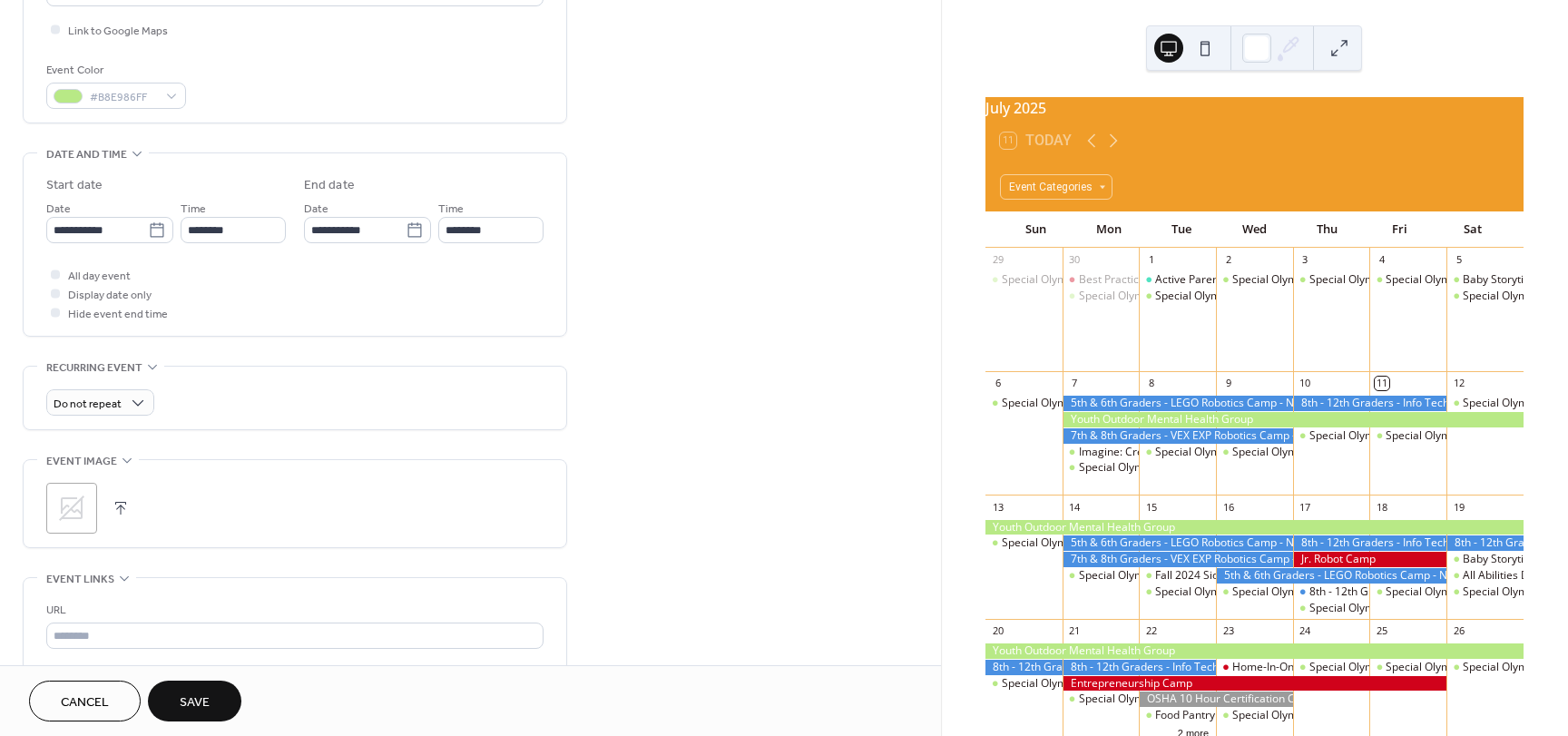 scroll, scrollTop: 454, scrollLeft: 0, axis: vertical 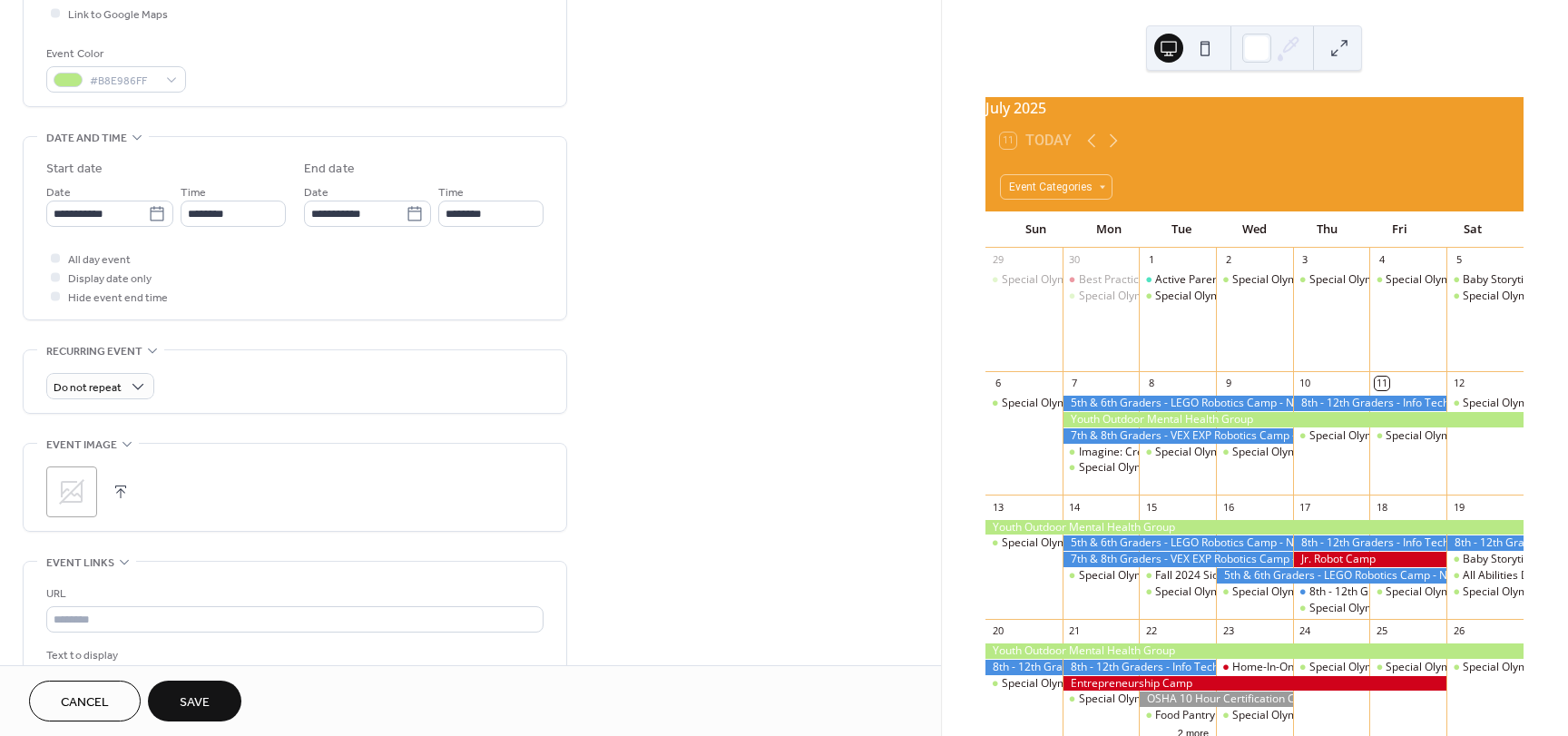 click at bounding box center (121, 492) 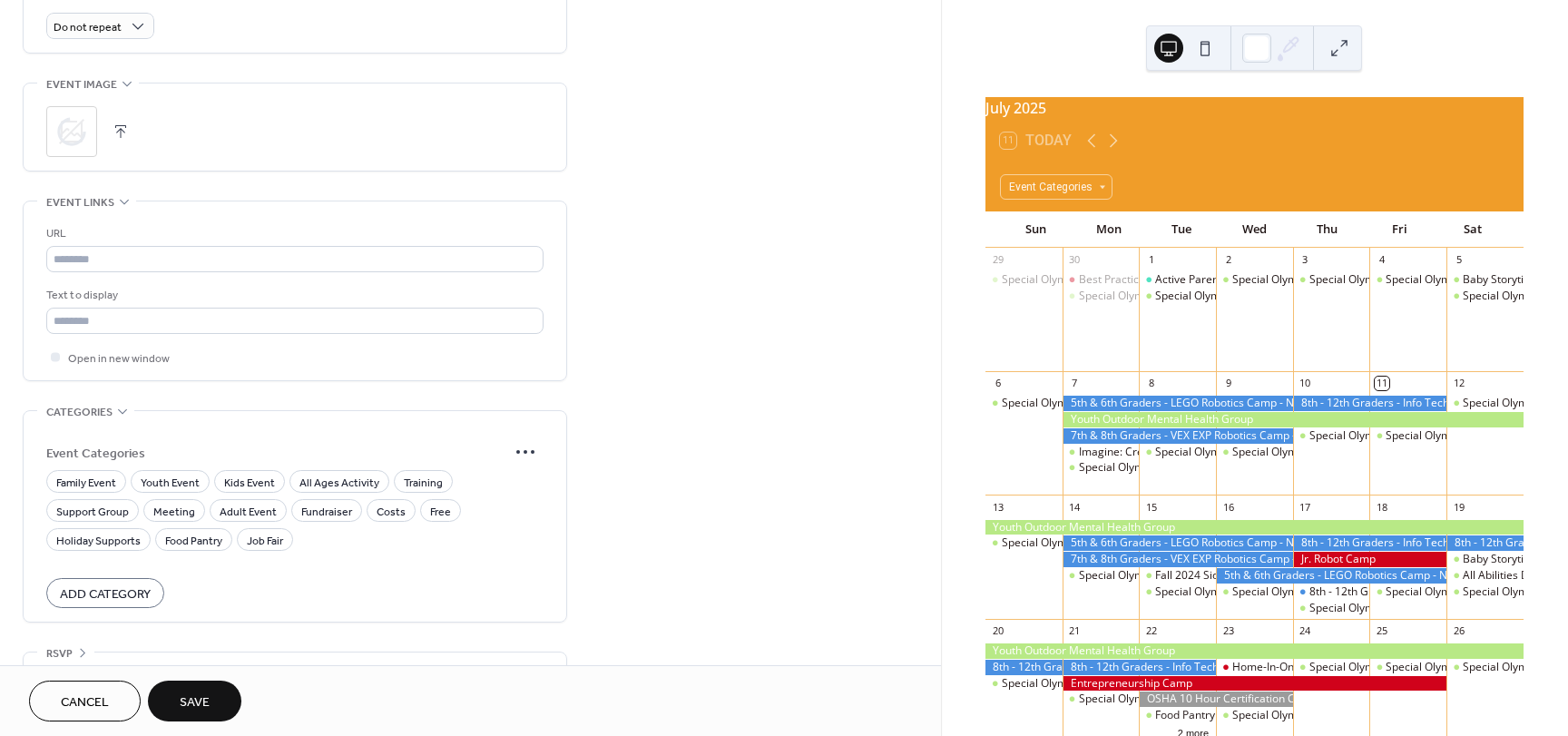 scroll, scrollTop: 817, scrollLeft: 0, axis: vertical 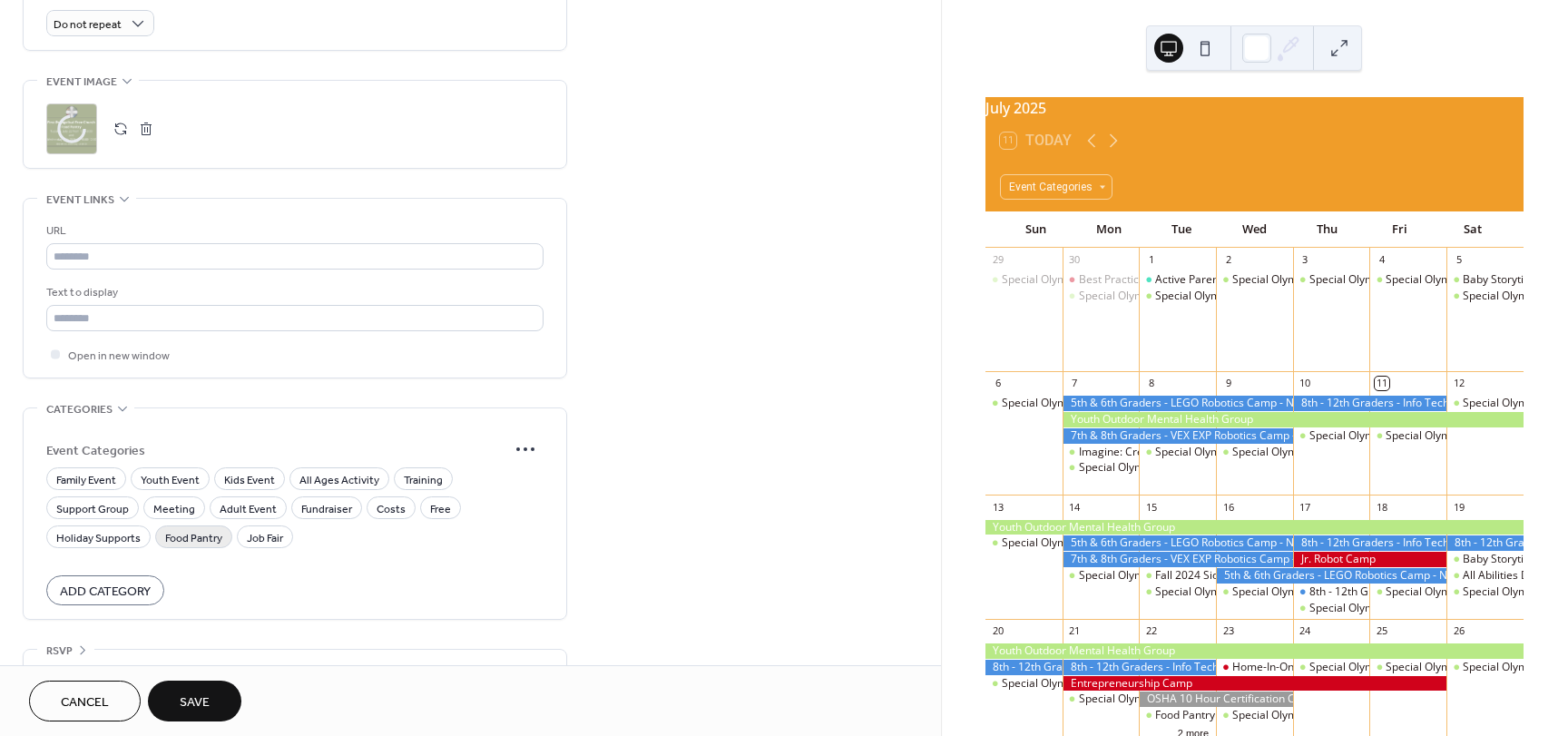 click on "Food Pantry" at bounding box center (193, 538) 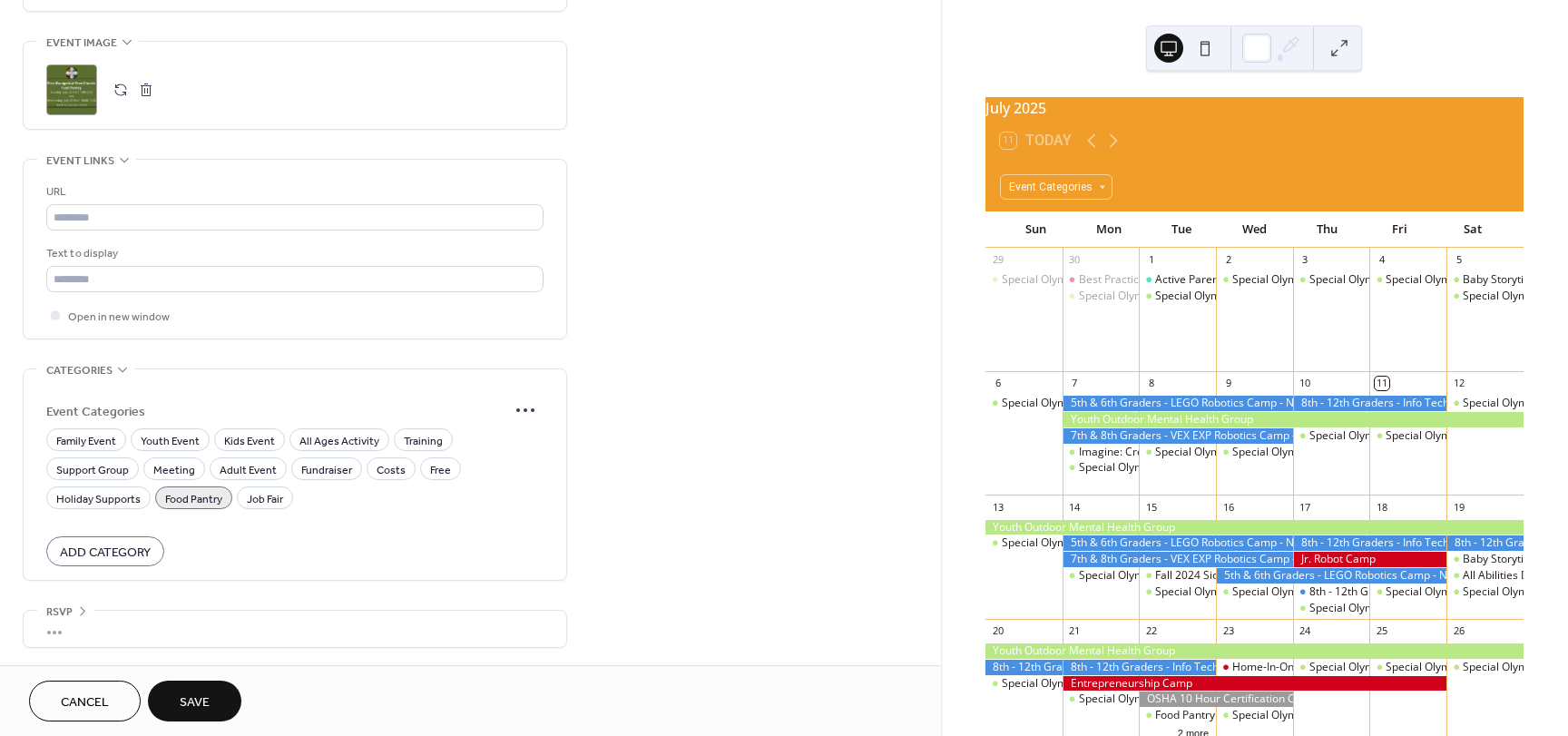 scroll, scrollTop: 857, scrollLeft: 0, axis: vertical 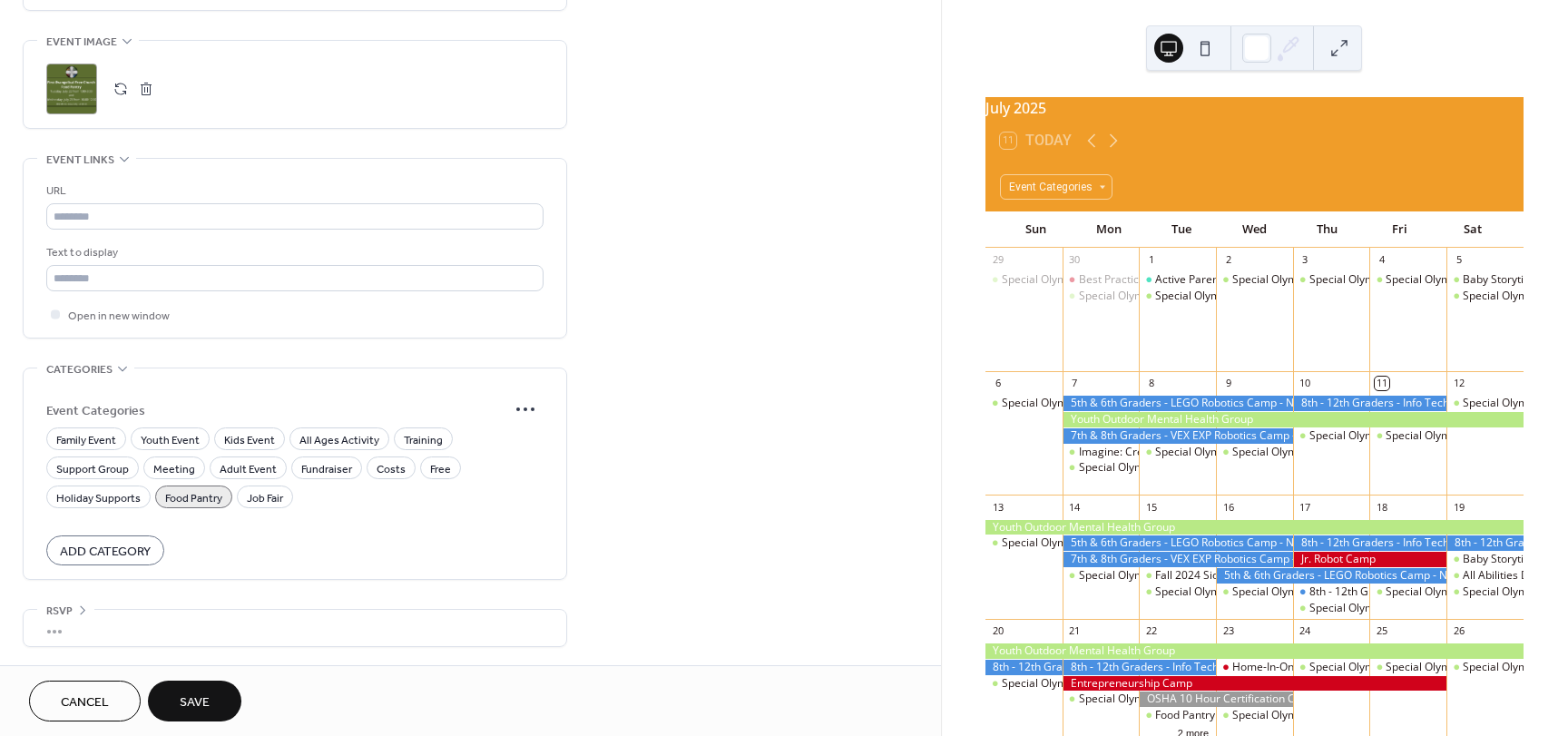 click on "Save" at bounding box center [194, 702] 